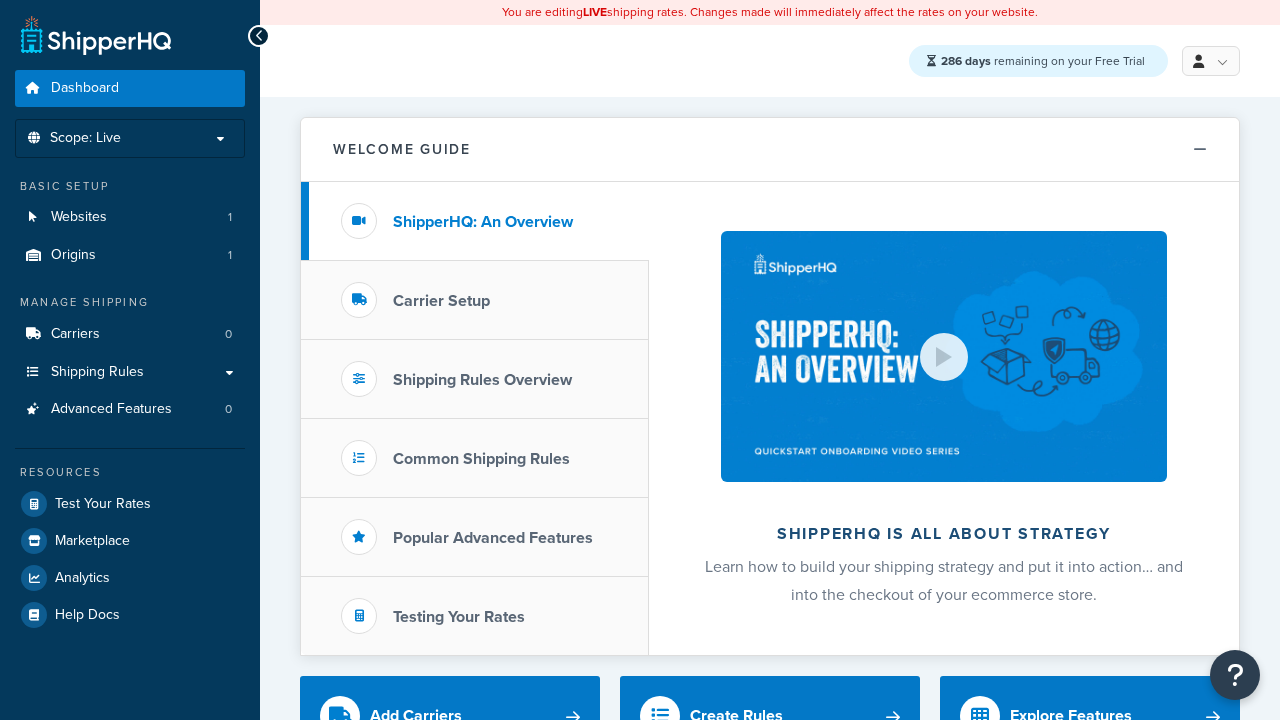 scroll, scrollTop: 0, scrollLeft: 0, axis: both 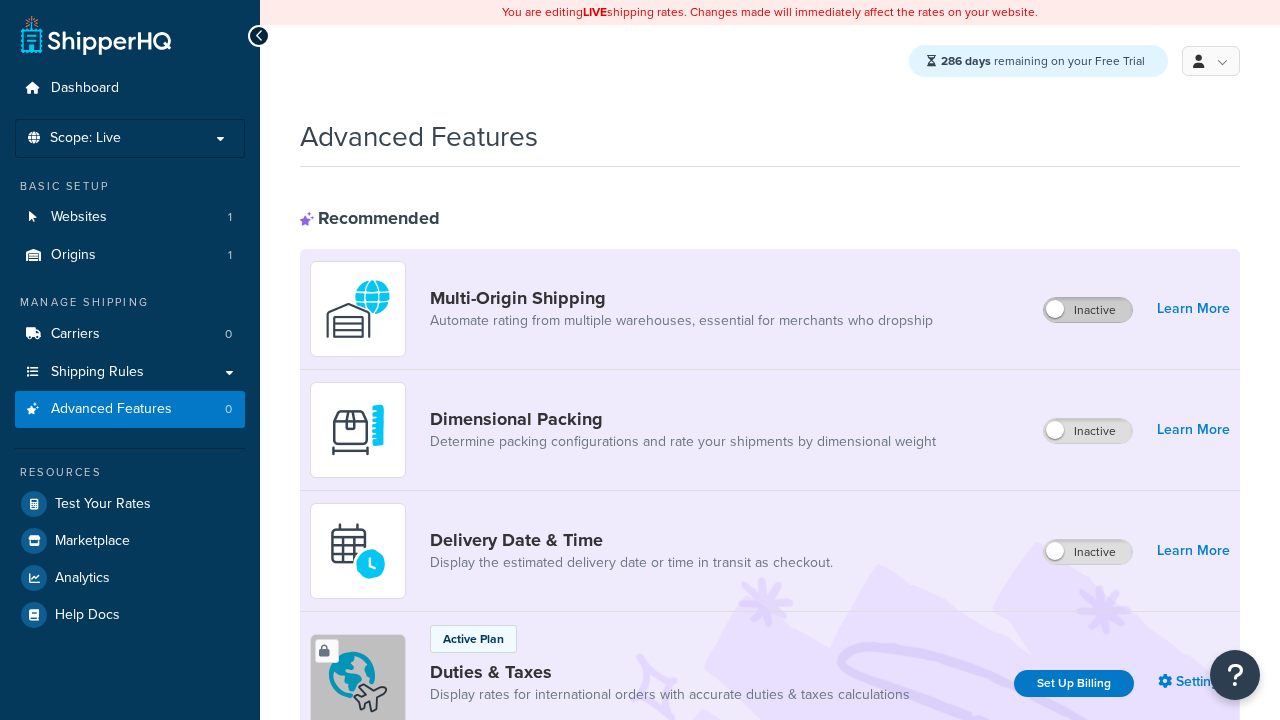 click on "Inactive" at bounding box center (1088, 310) 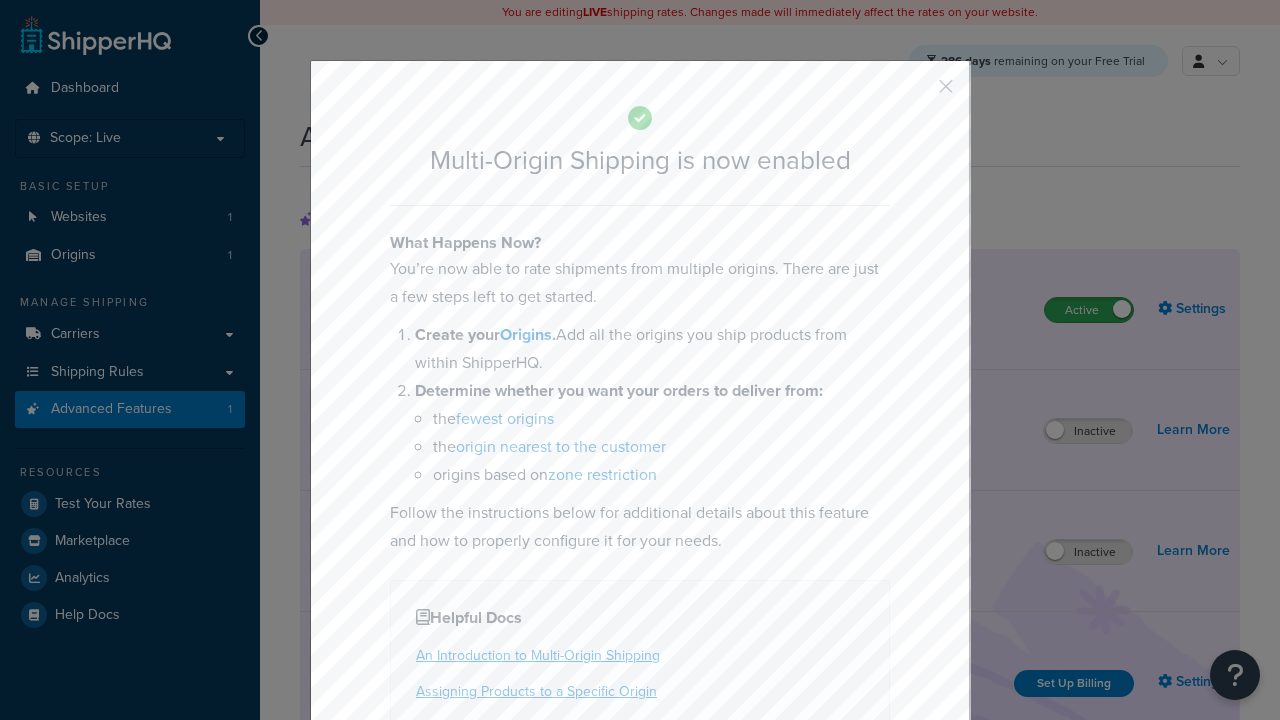 scroll, scrollTop: 0, scrollLeft: 0, axis: both 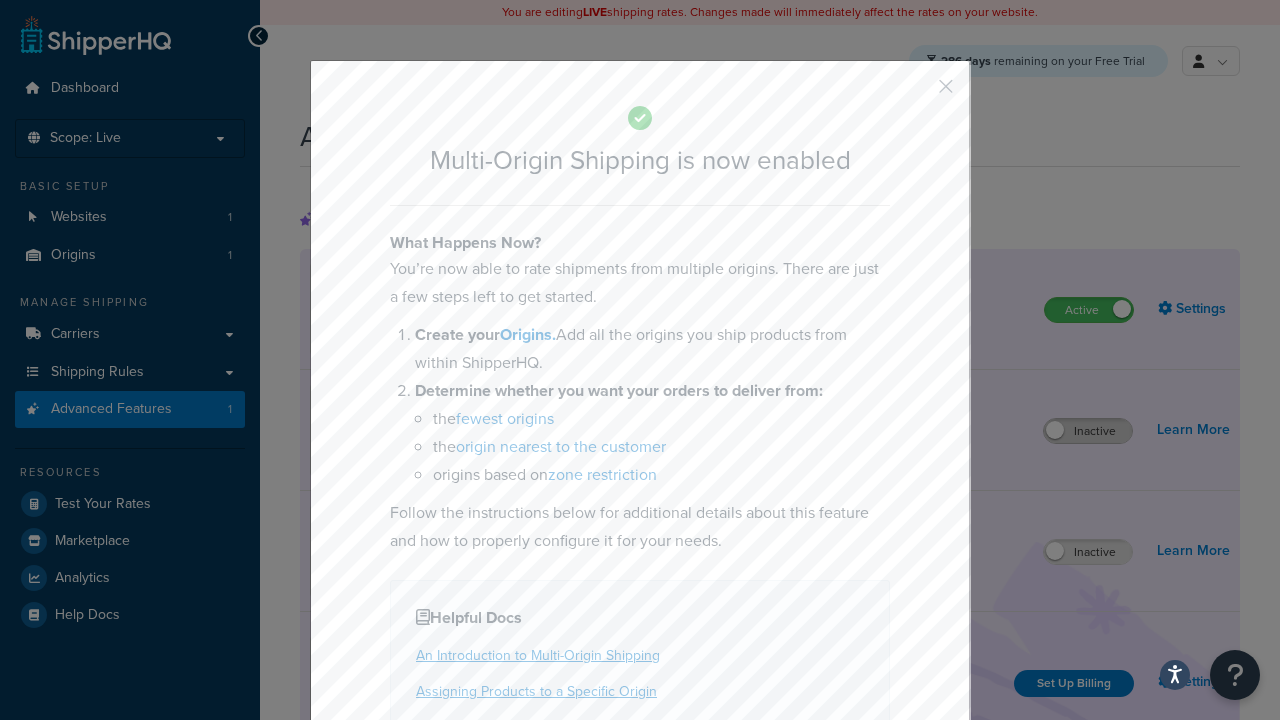 click at bounding box center [916, 93] 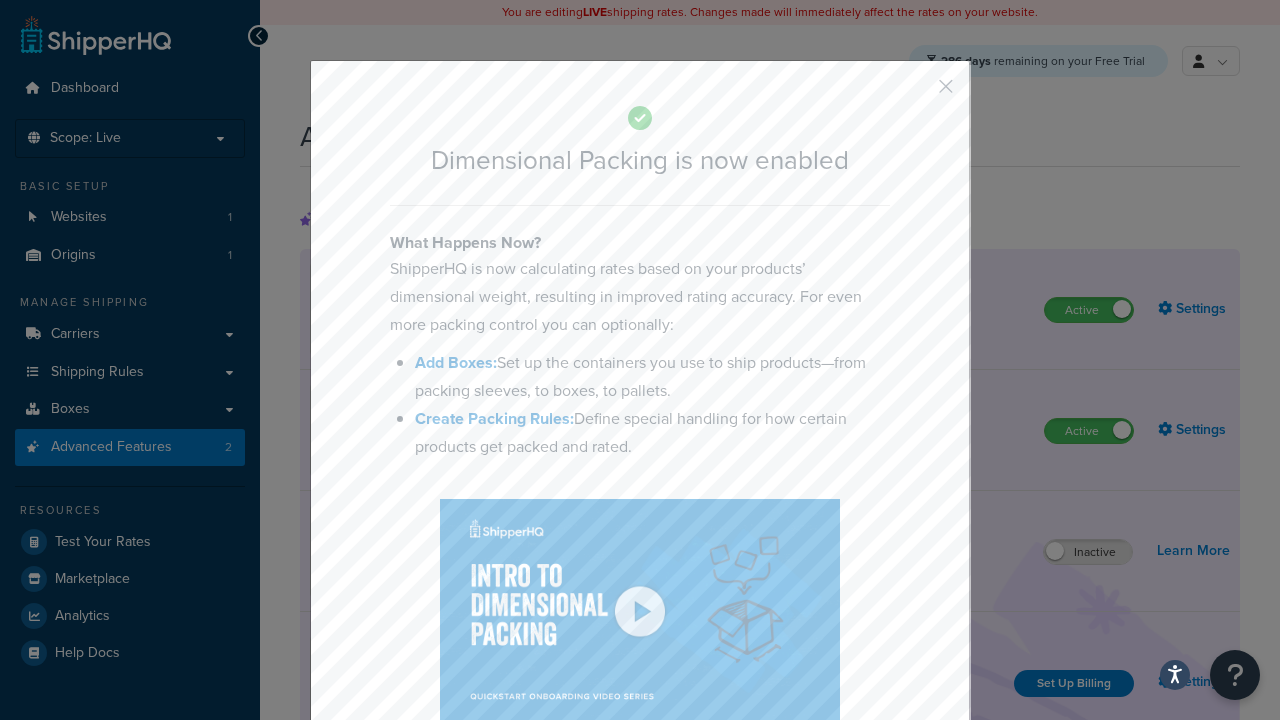 click at bounding box center (916, 93) 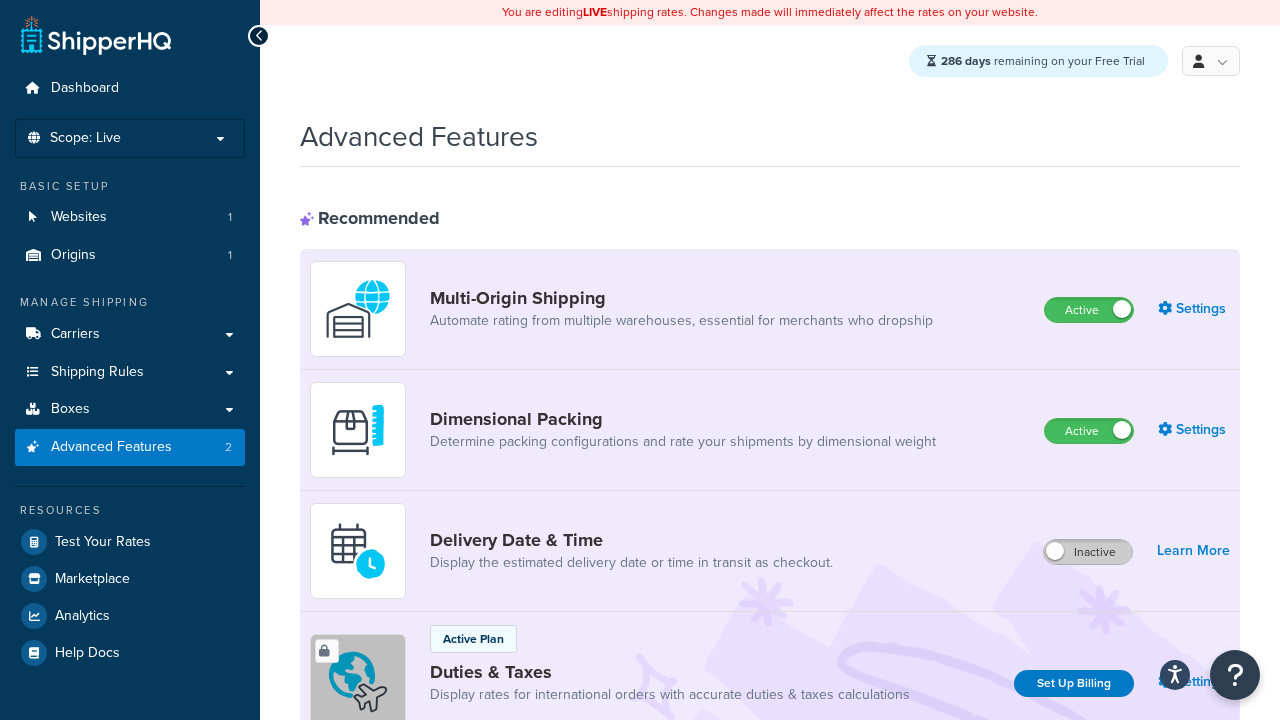 click on "Inactive" at bounding box center (1088, 552) 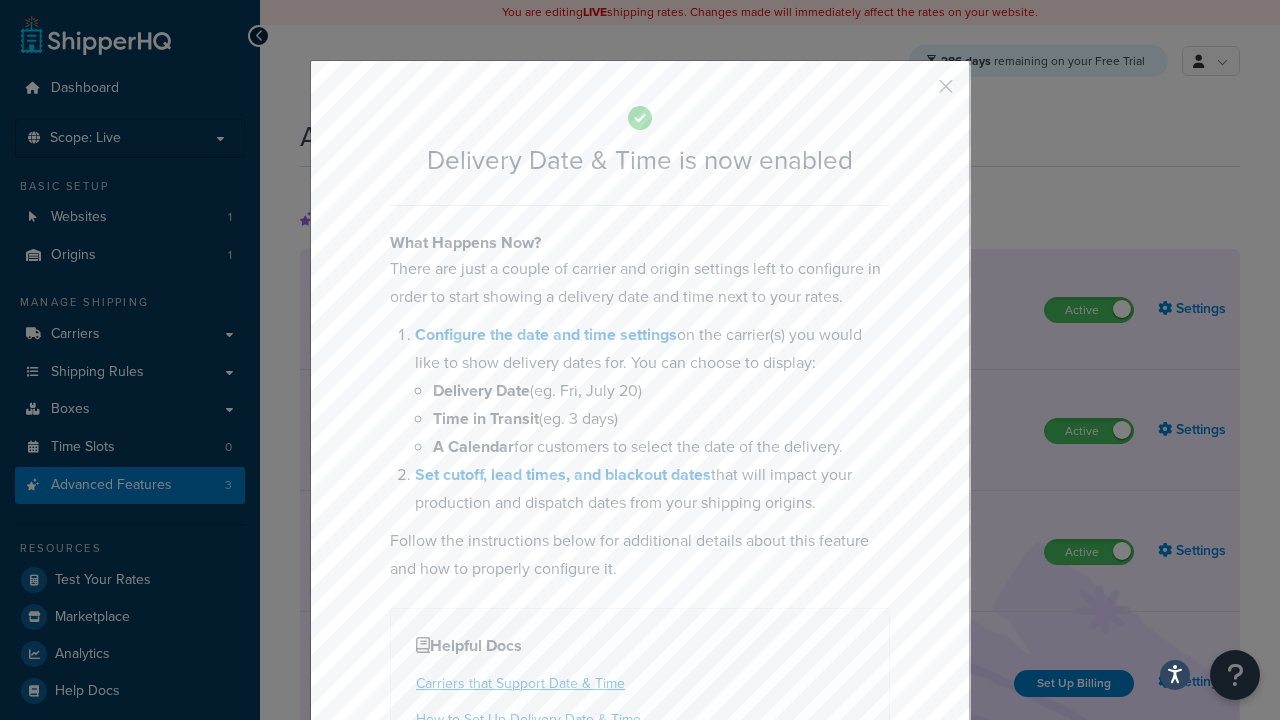 click at bounding box center (916, 93) 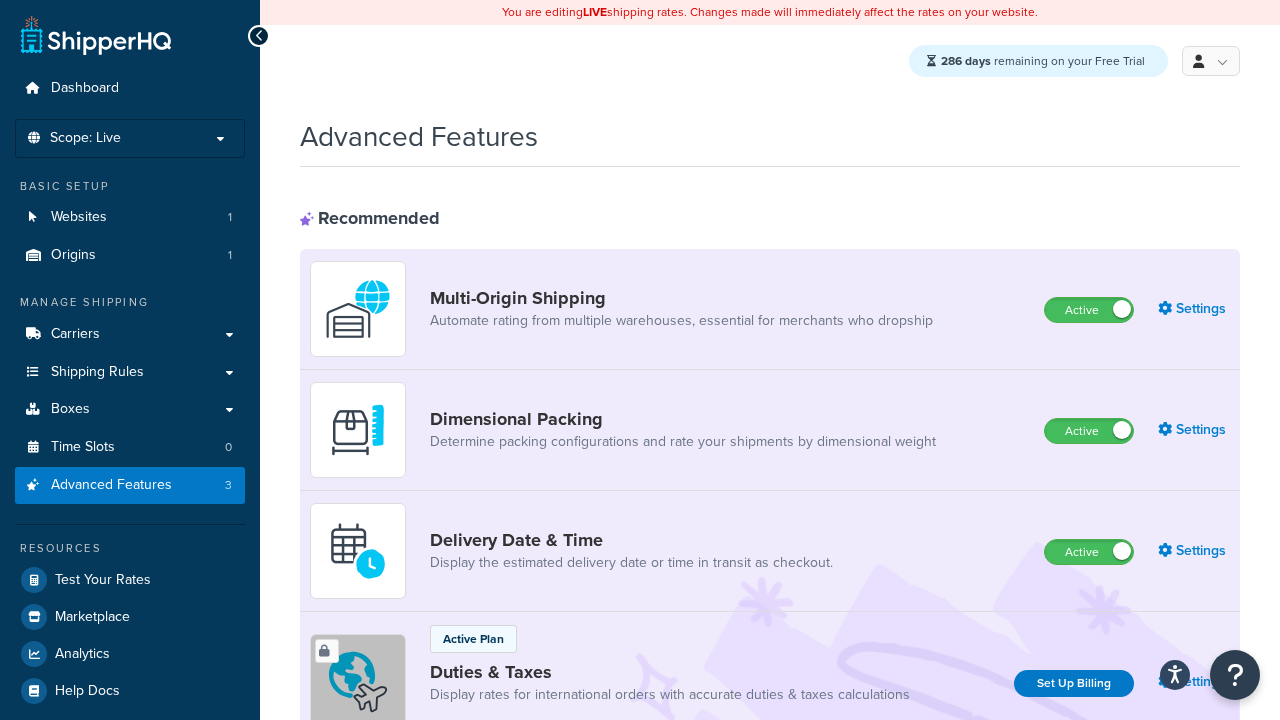 click on "Inactive" at bounding box center [1088, 887] 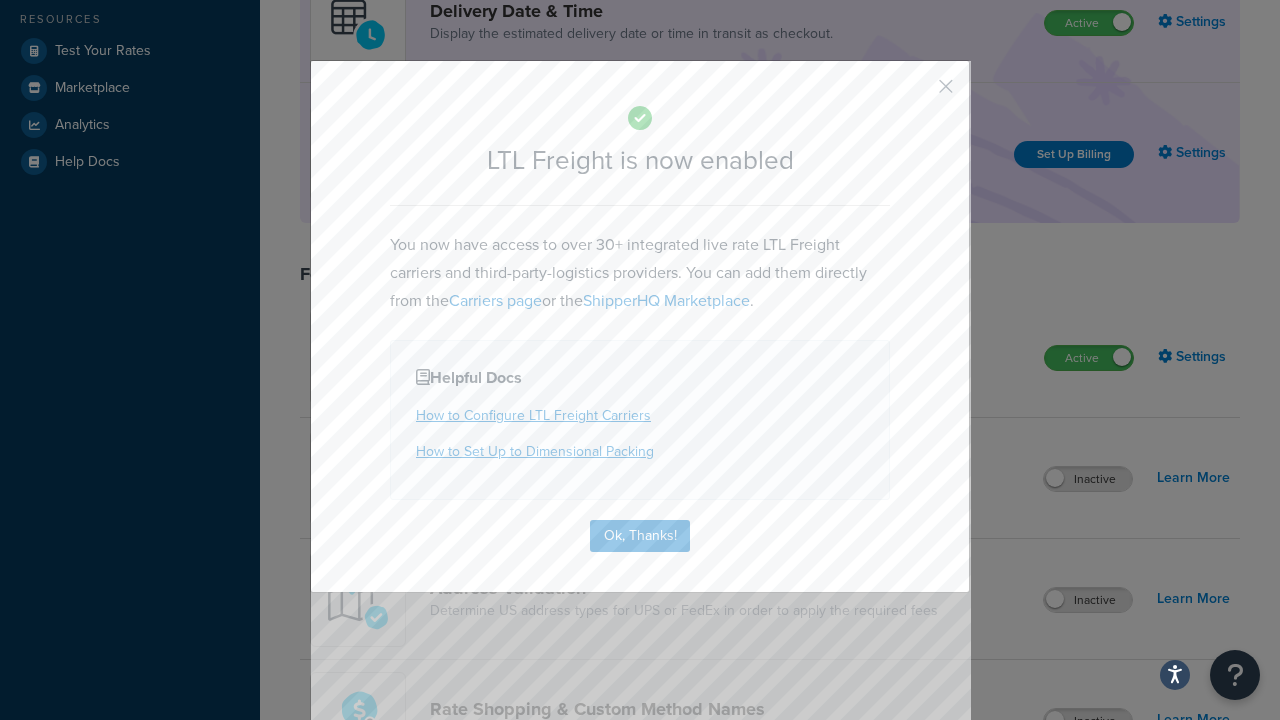 click at bounding box center (916, 93) 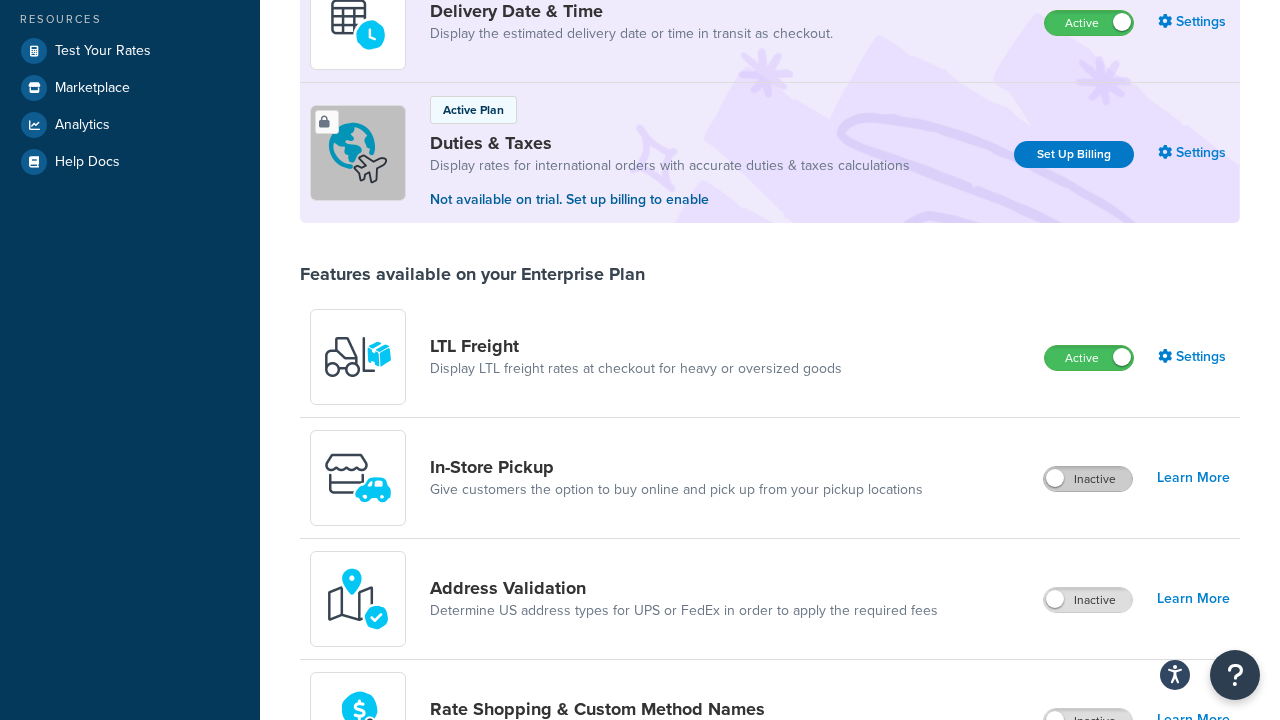 click on "Inactive" at bounding box center [1088, 479] 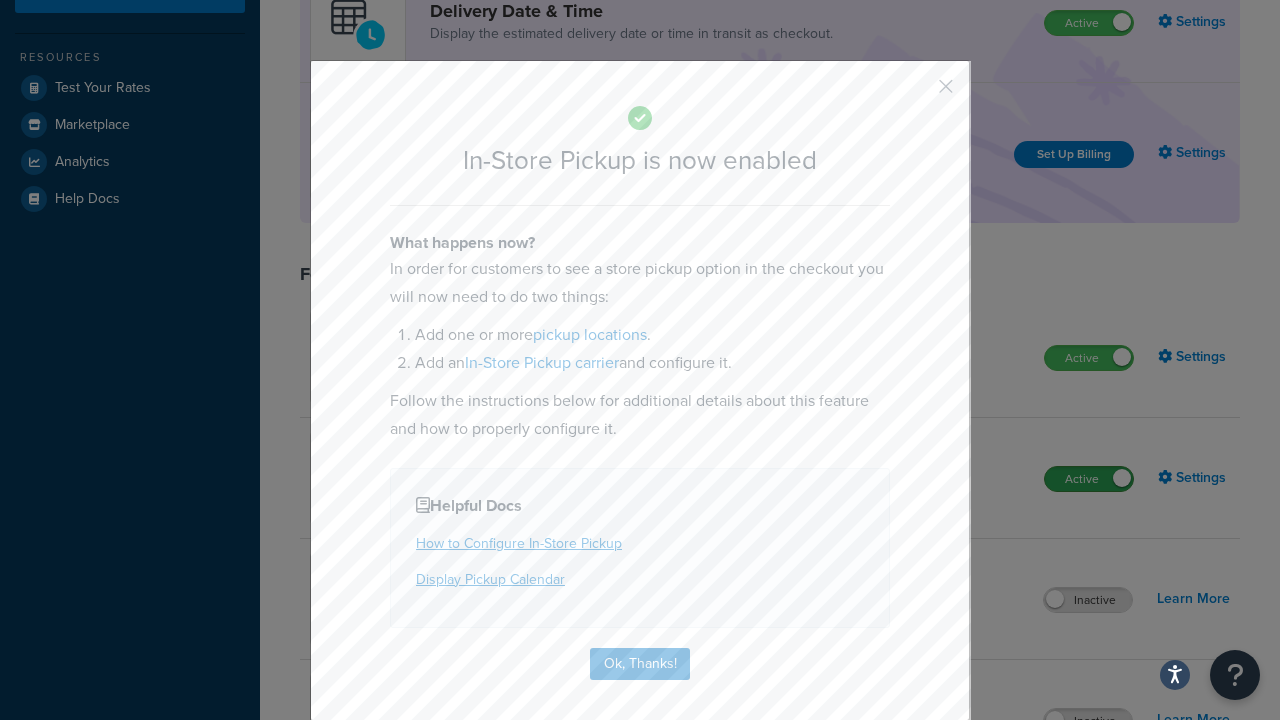 scroll, scrollTop: 567, scrollLeft: 0, axis: vertical 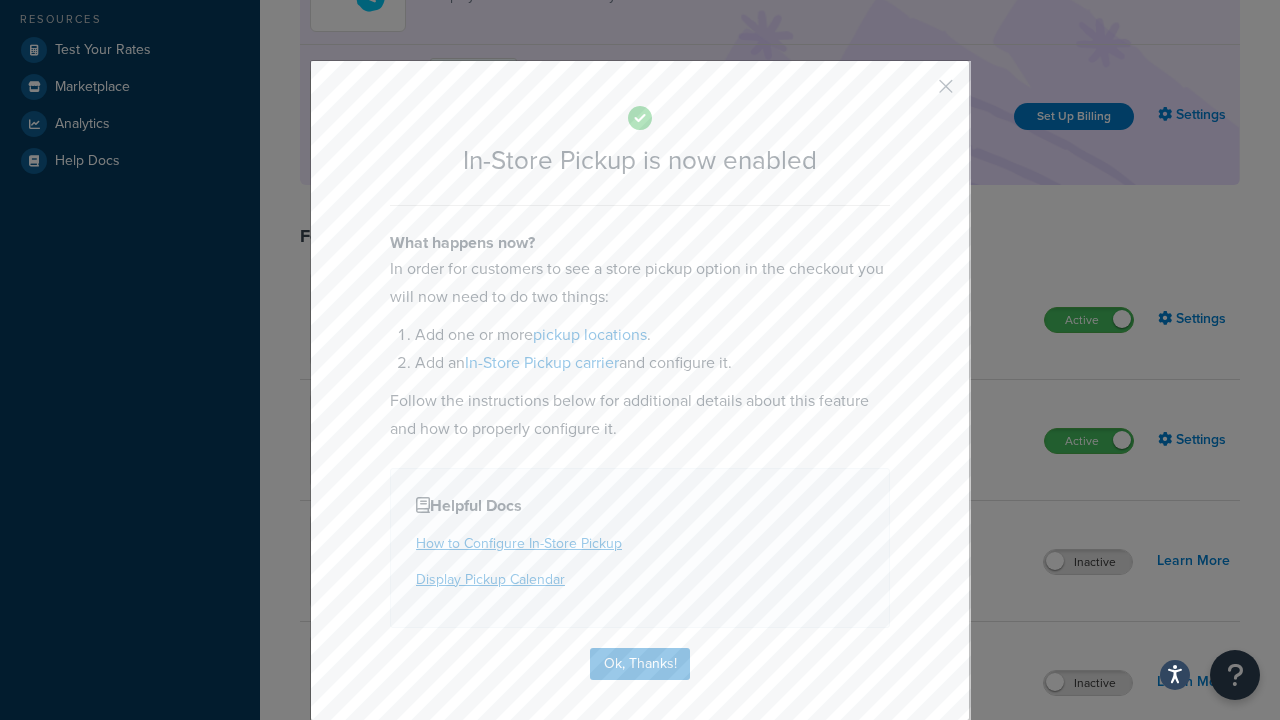 click at bounding box center [916, 93] 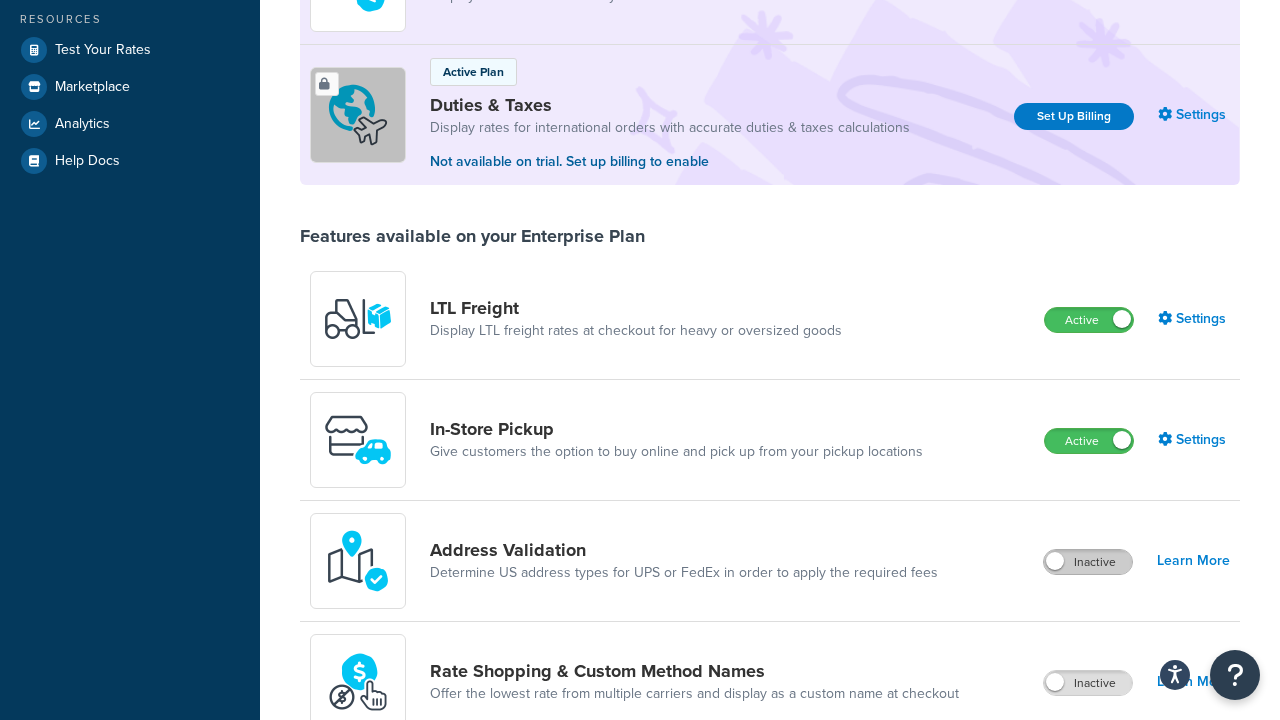 click on "Inactive" at bounding box center [1088, 562] 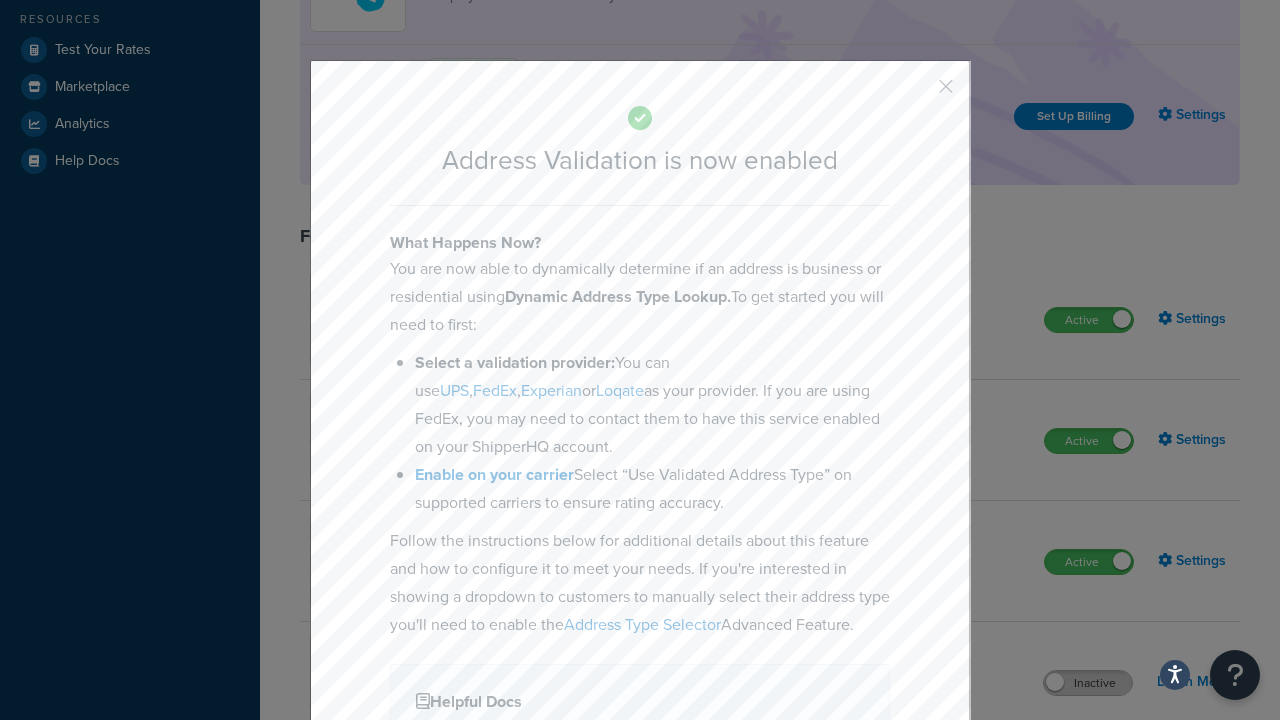 click at bounding box center (916, 93) 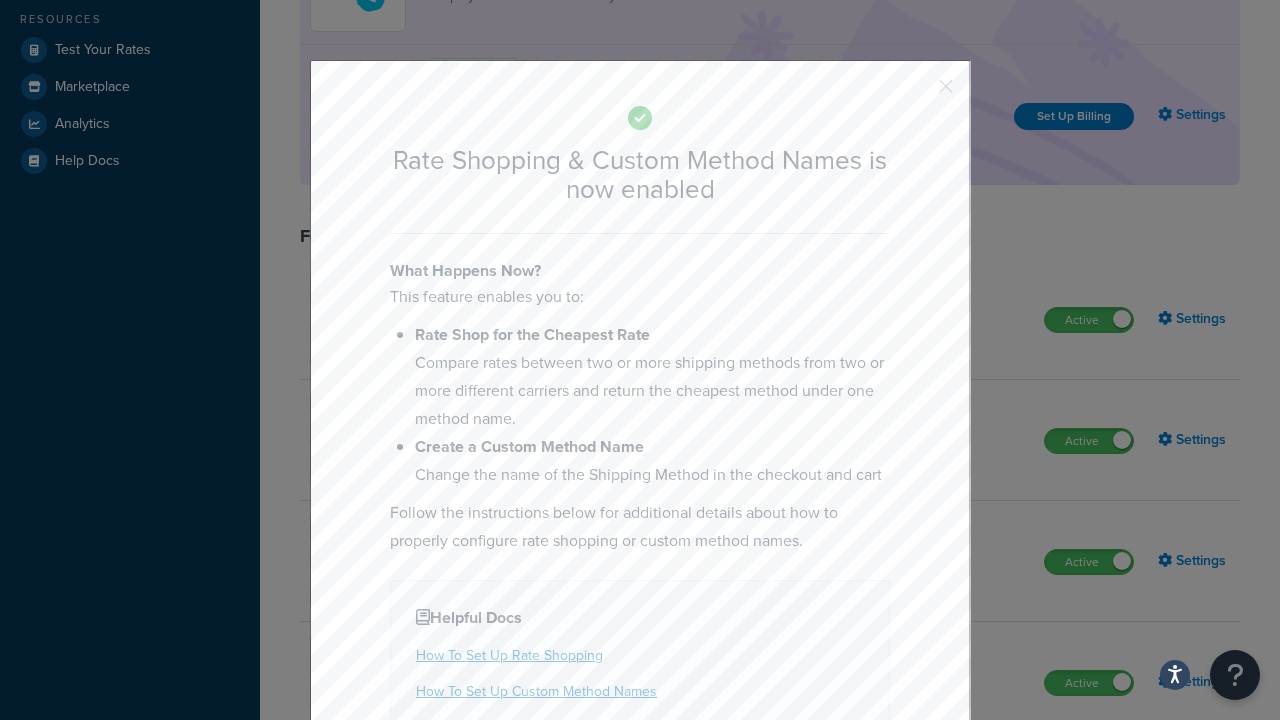 click at bounding box center (916, 93) 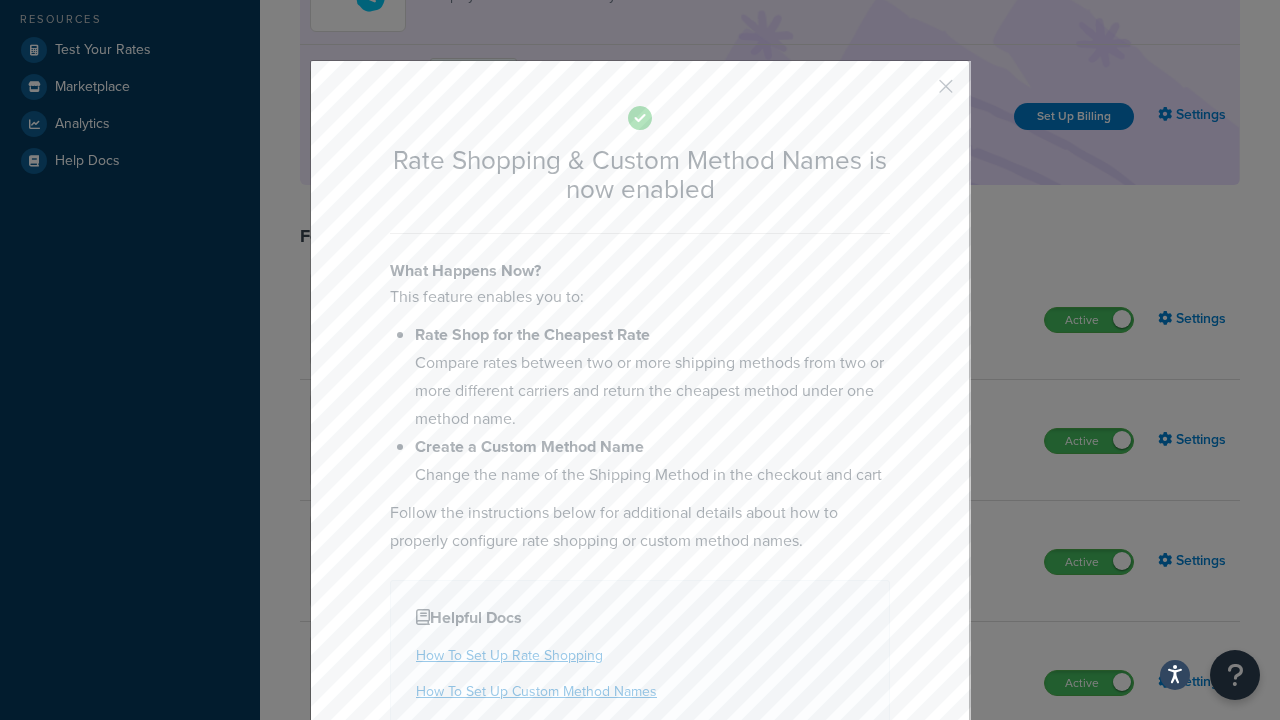 click on "Inactive" at bounding box center (1088, 804) 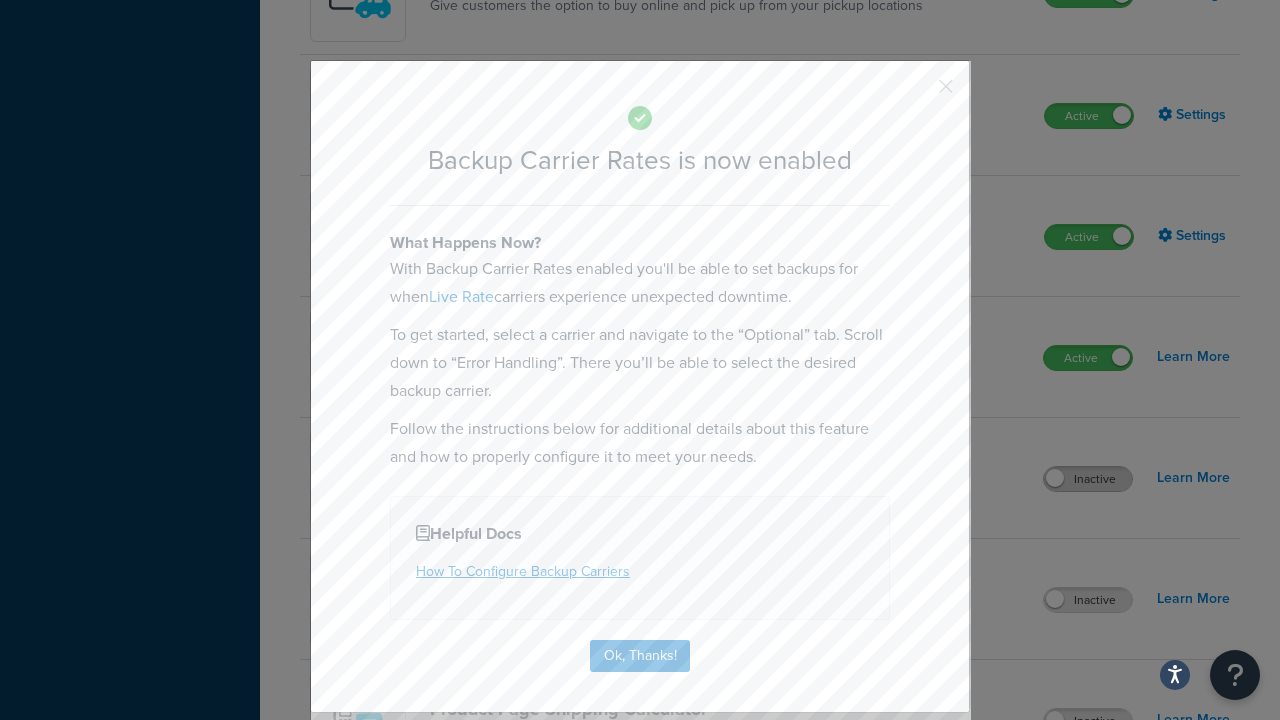 click at bounding box center (916, 93) 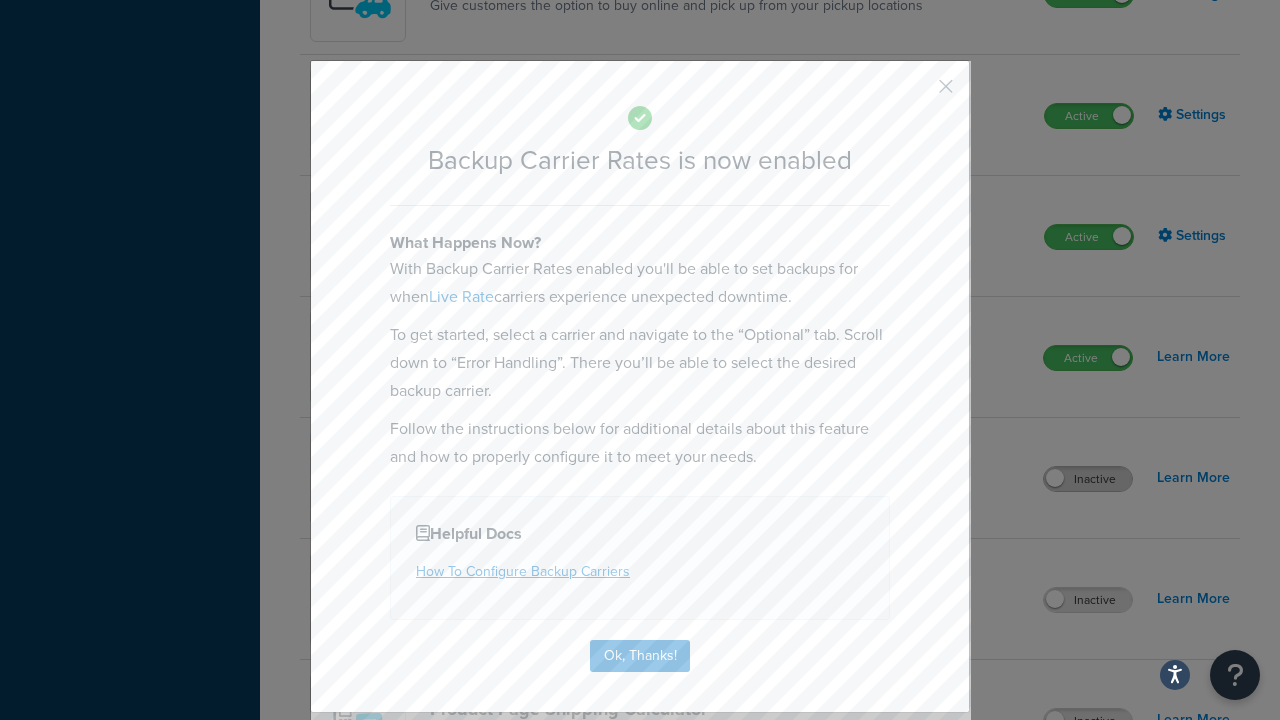 click on "Inactive" at bounding box center (1088, 479) 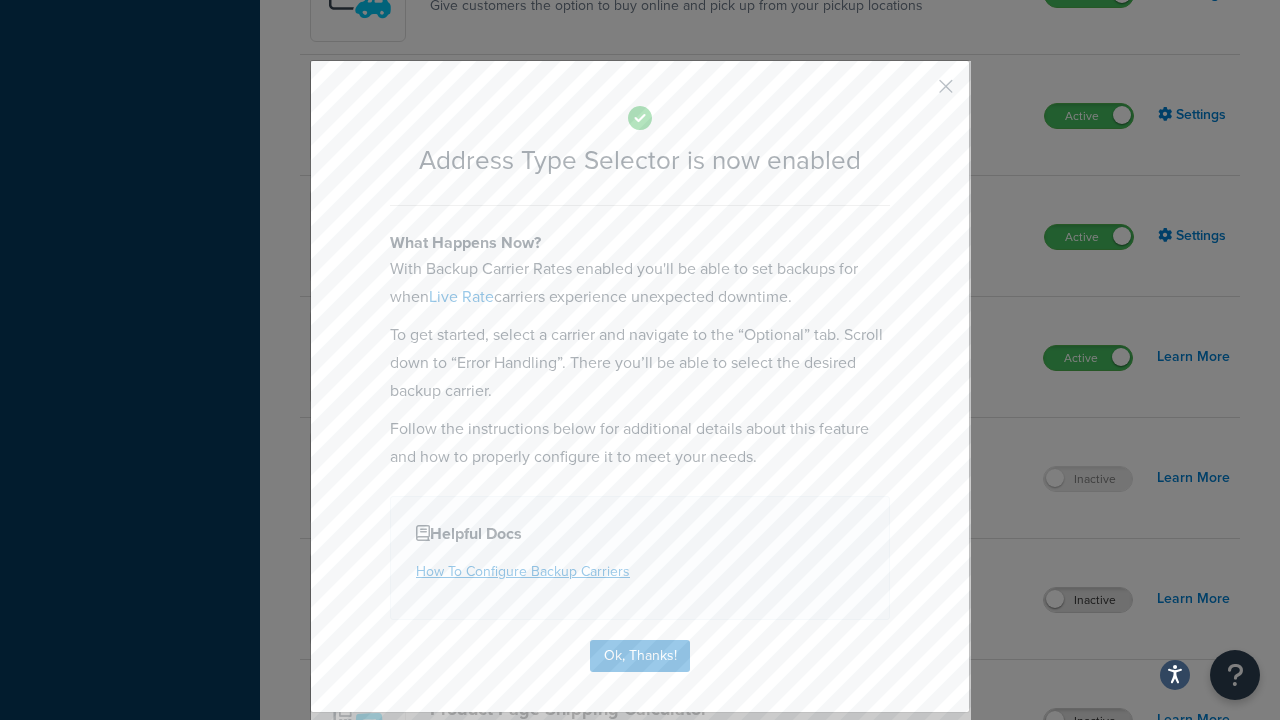 click at bounding box center (916, 93) 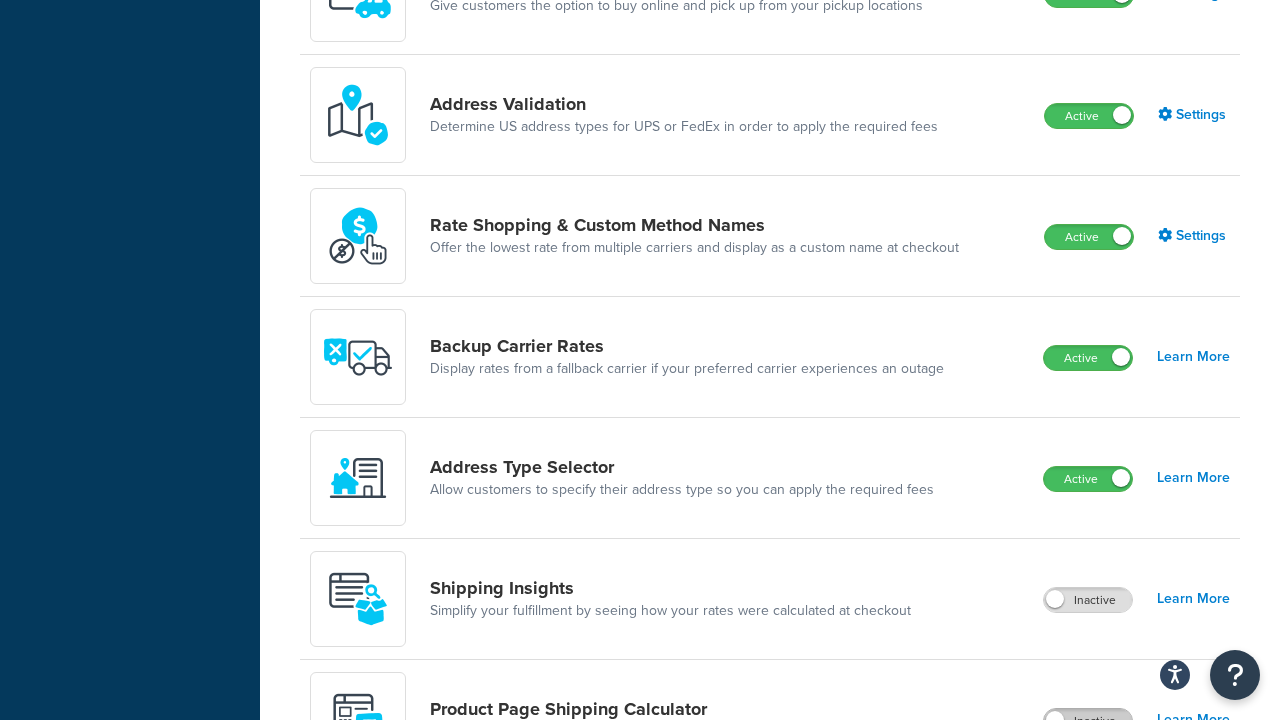 click on "Inactive" at bounding box center (1088, 721) 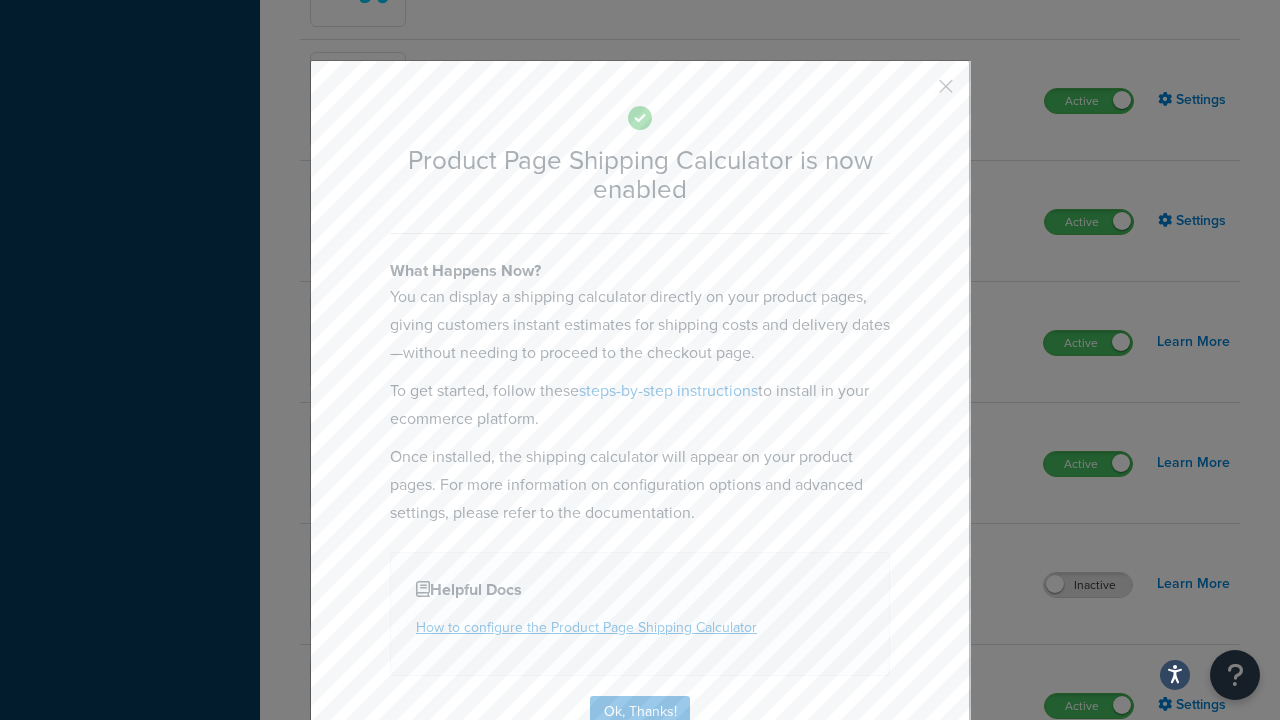 click at bounding box center (916, 93) 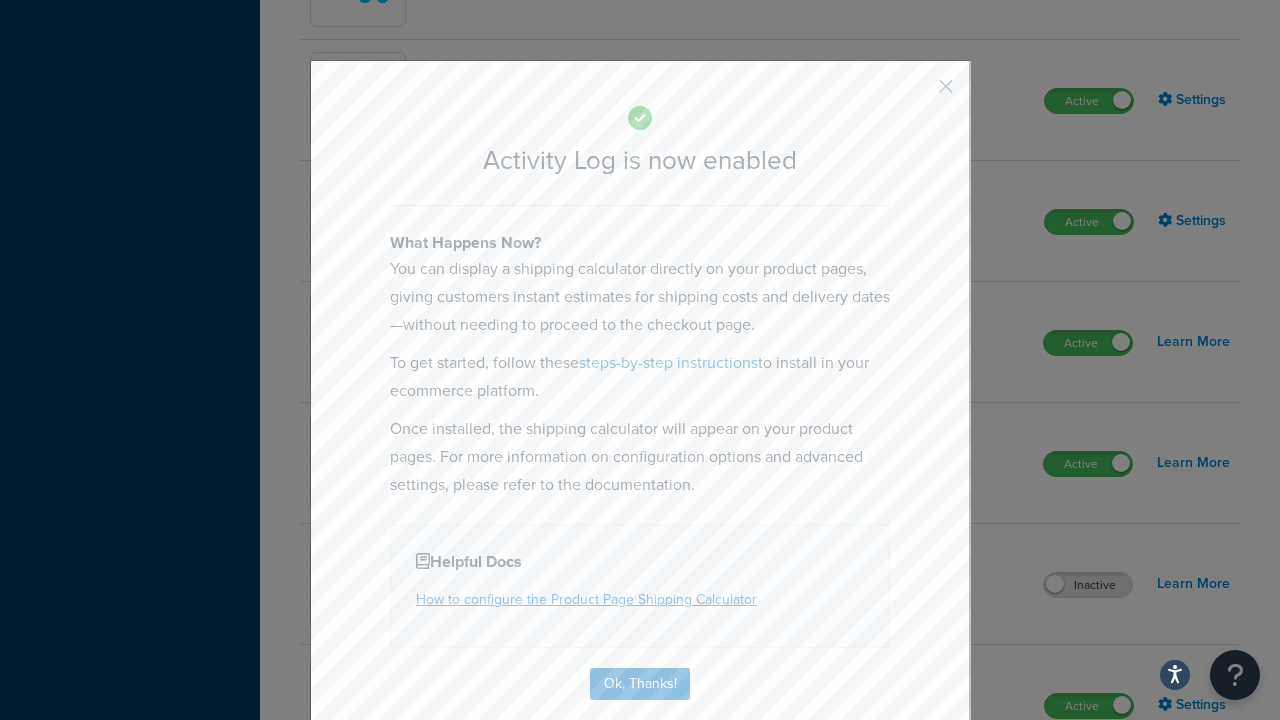 scroll, scrollTop: 1497, scrollLeft: 0, axis: vertical 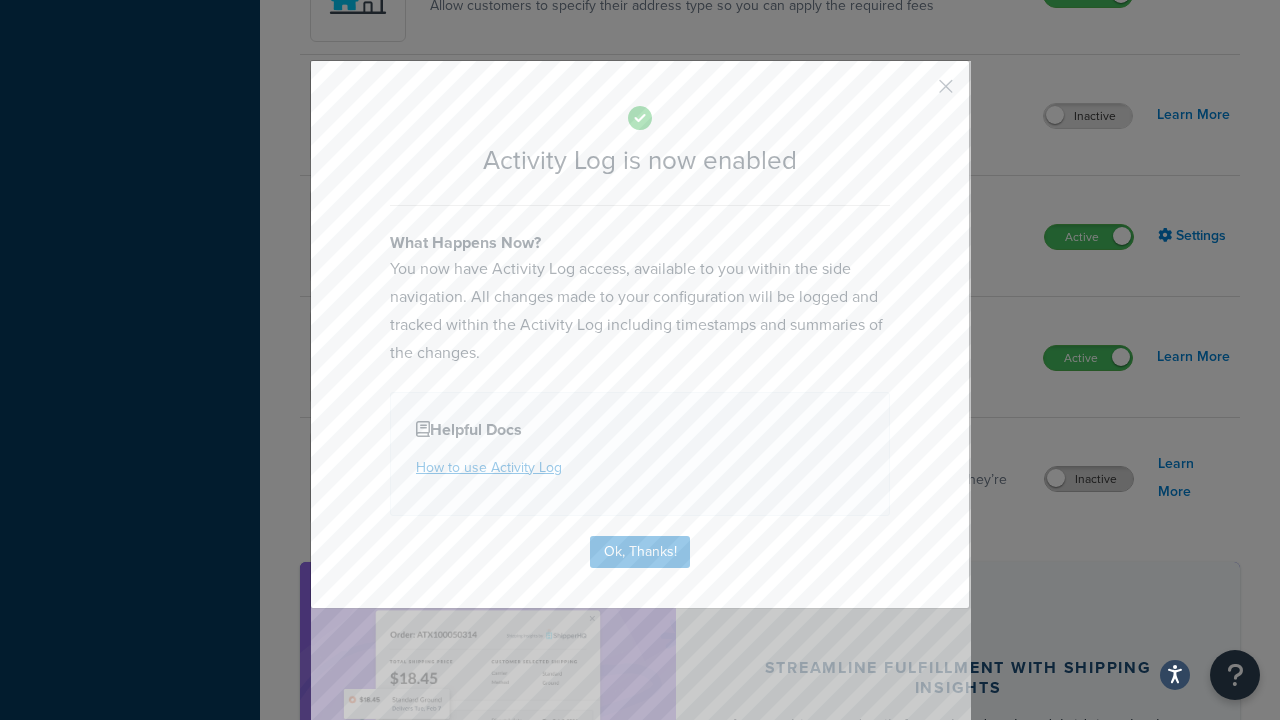 click at bounding box center [916, 93] 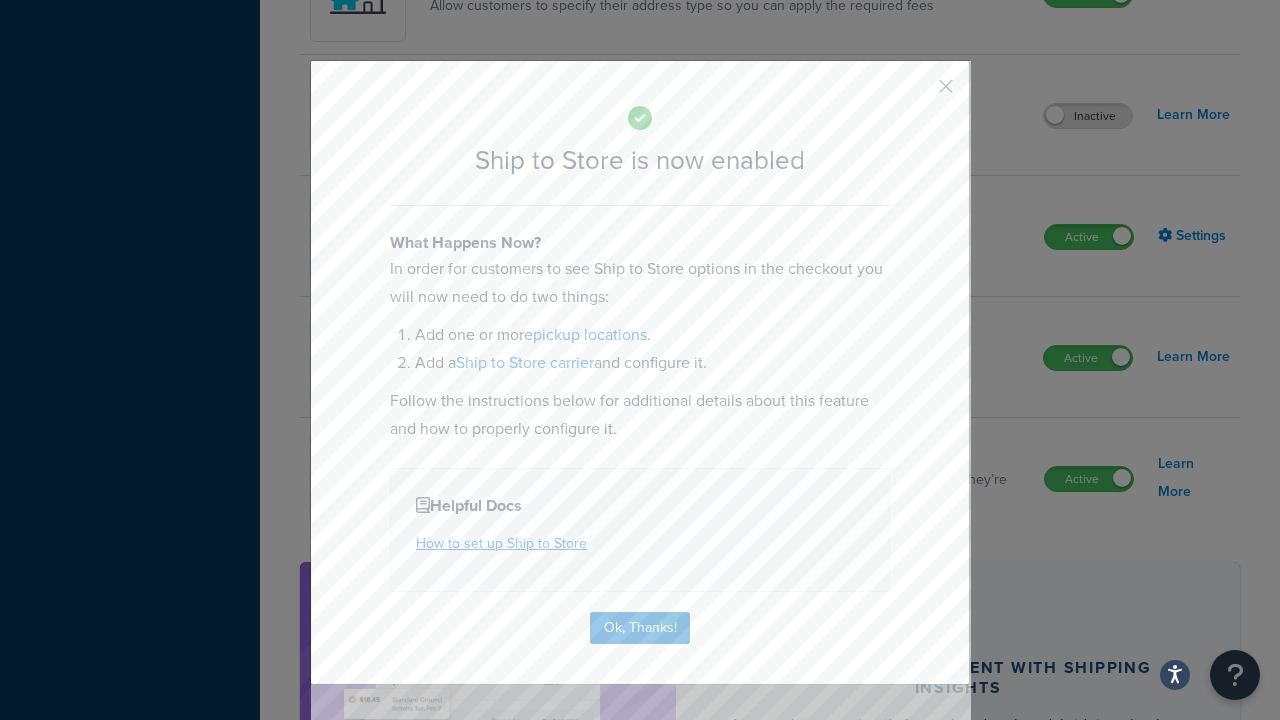 click at bounding box center (916, 93) 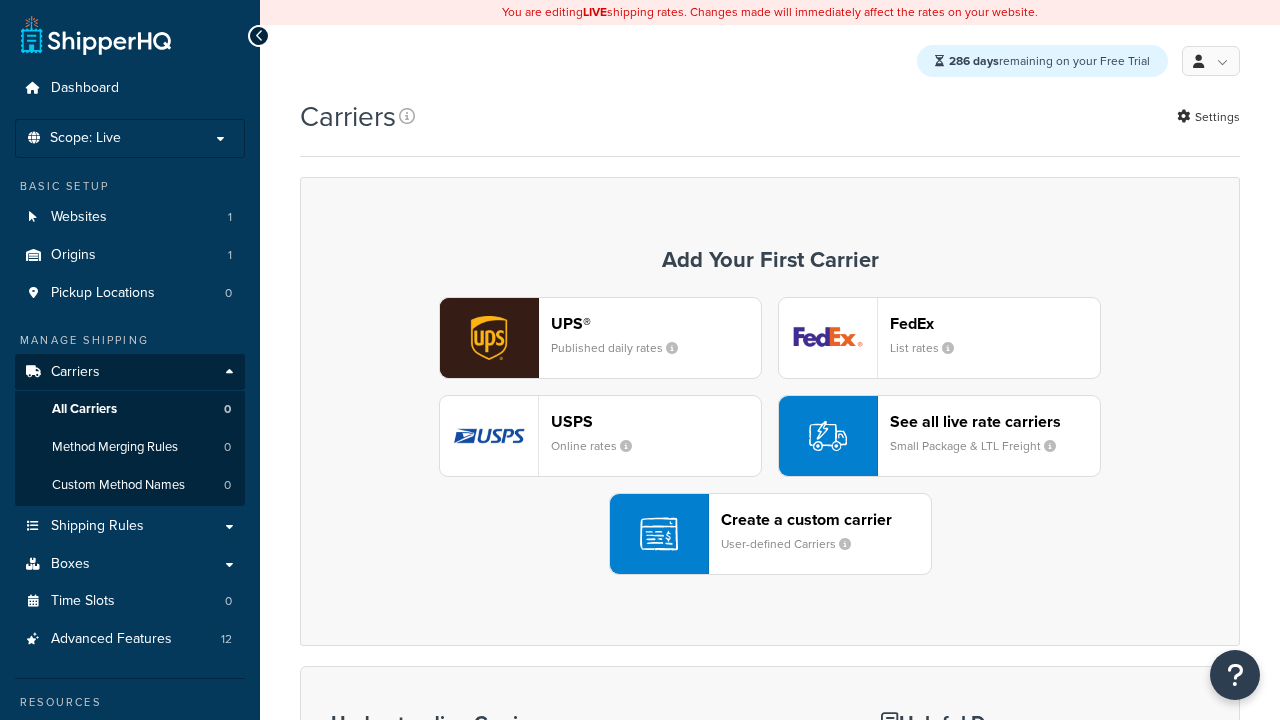 scroll, scrollTop: 0, scrollLeft: 0, axis: both 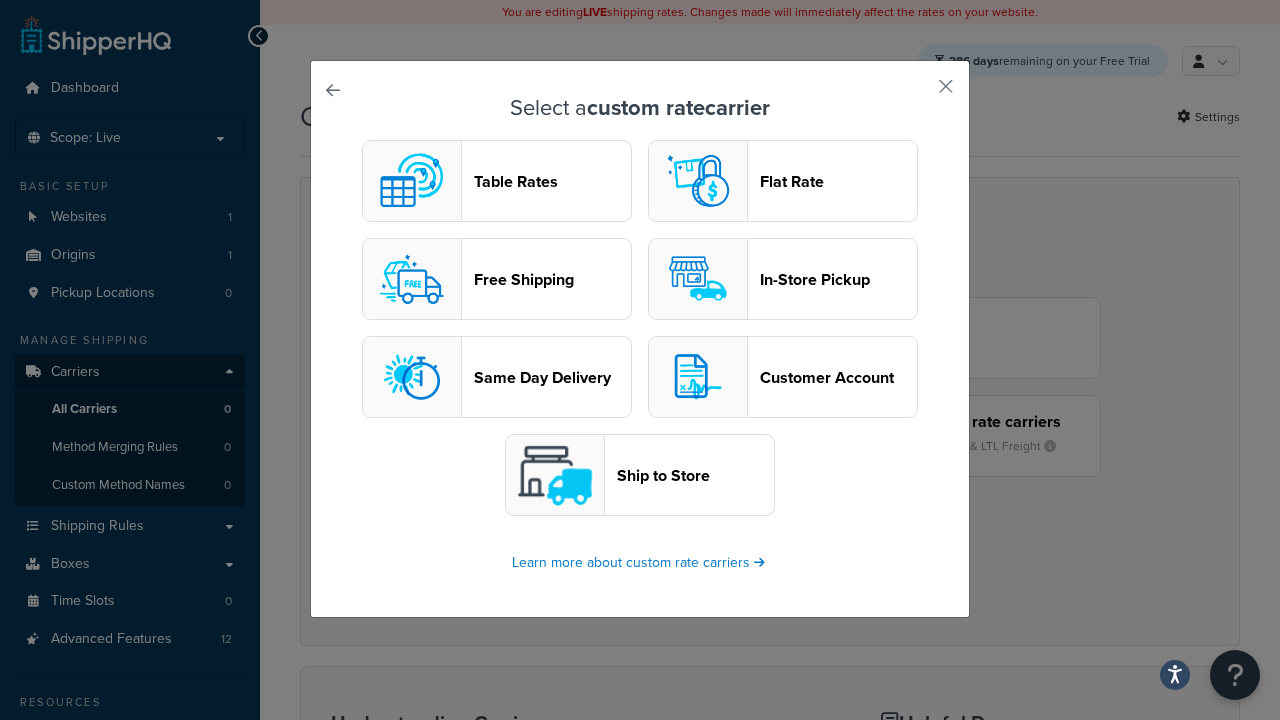 click on "In-Store Pickup" at bounding box center [838, 279] 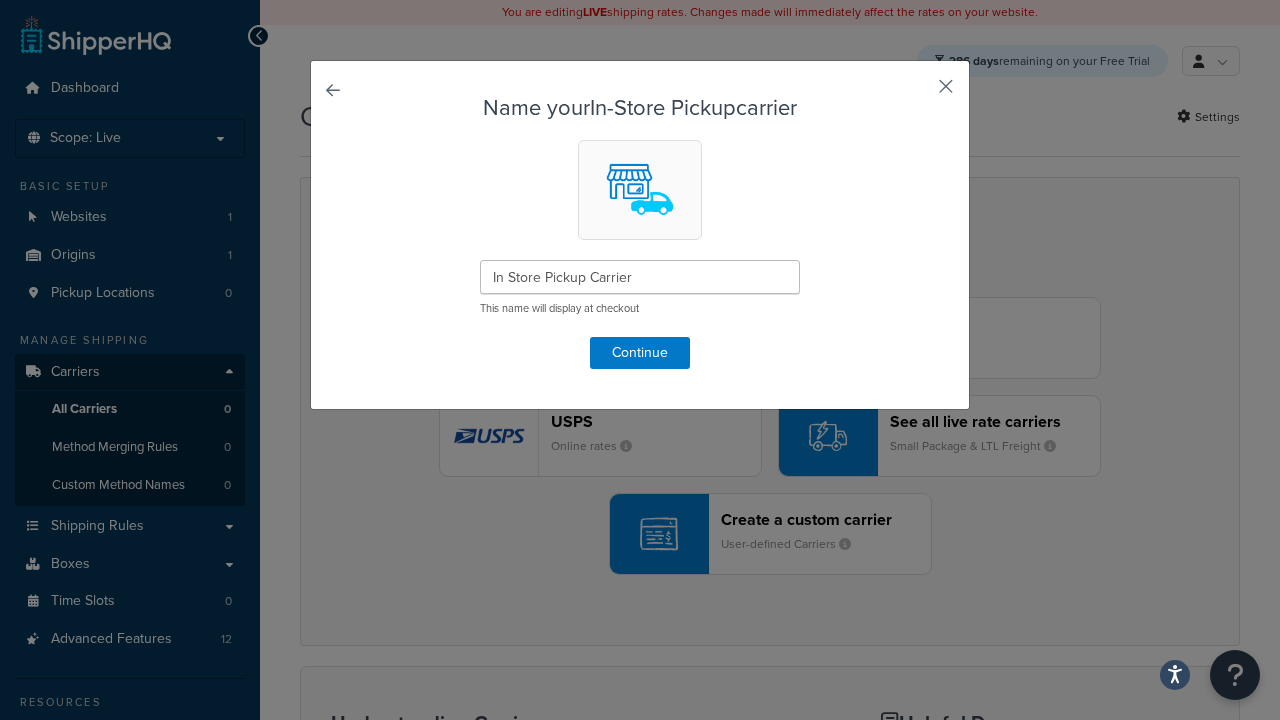 click at bounding box center [916, 93] 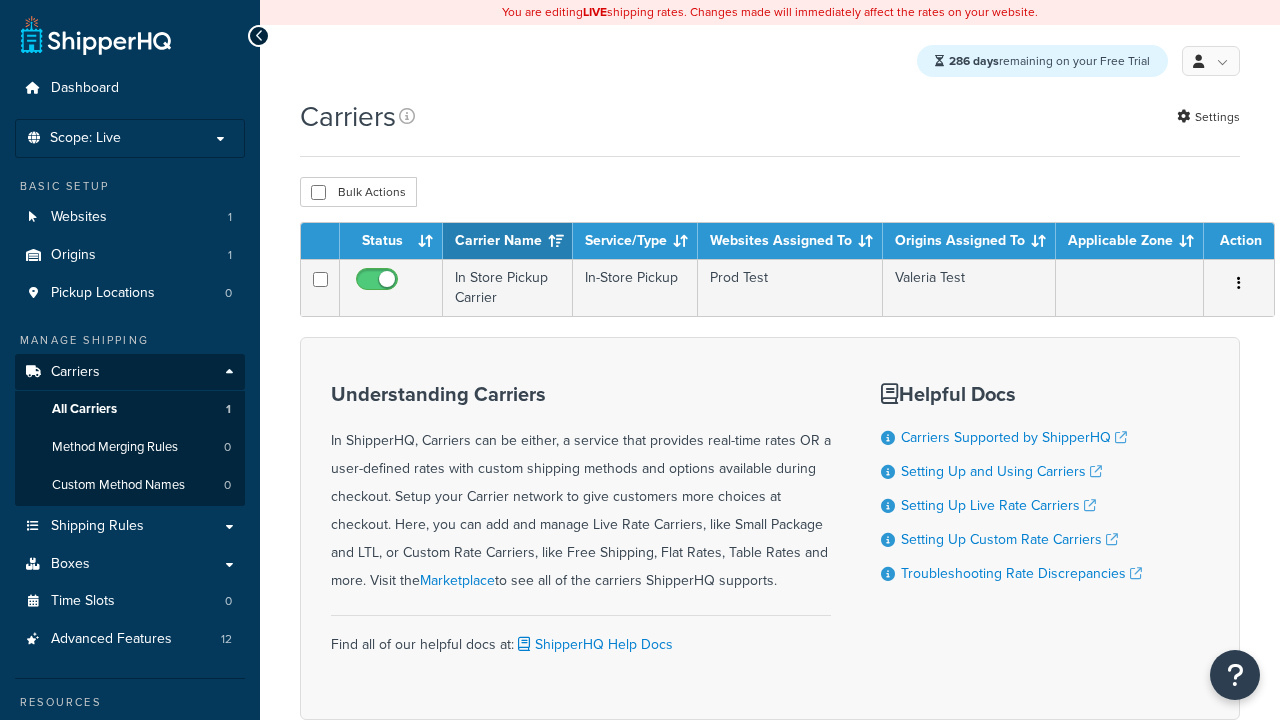 scroll, scrollTop: 0, scrollLeft: 0, axis: both 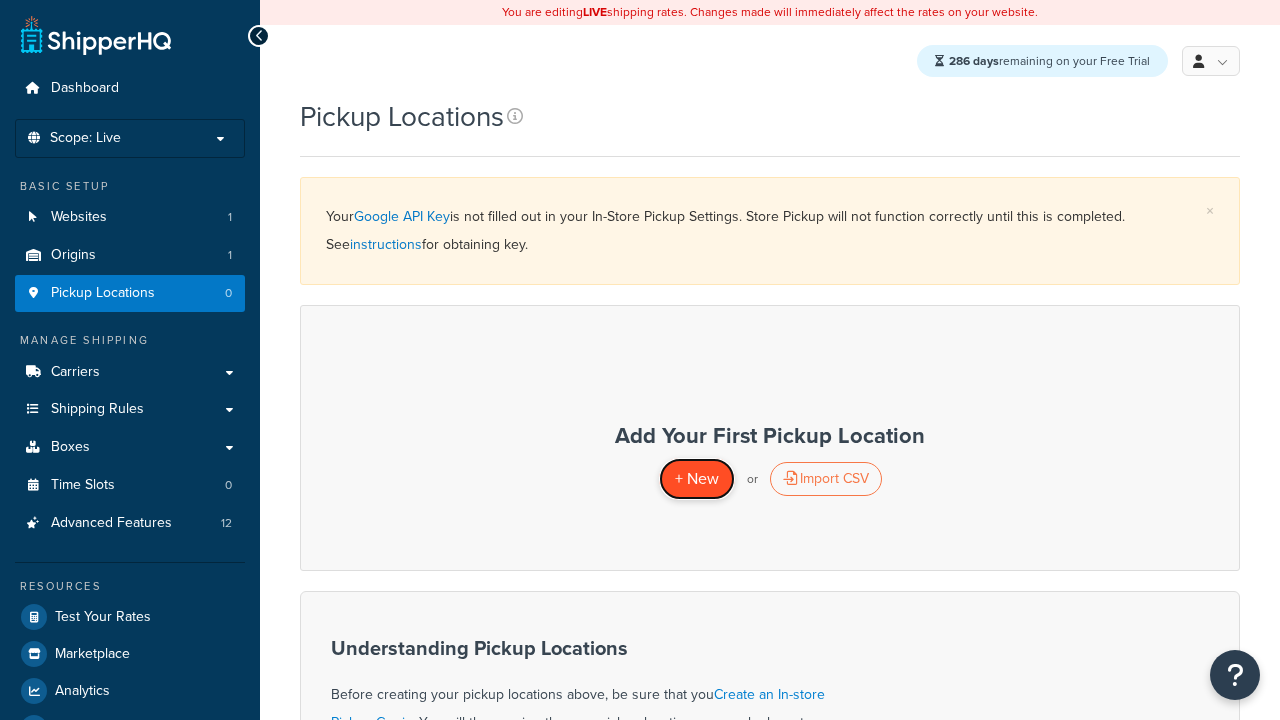 click on "+ New" at bounding box center [697, 478] 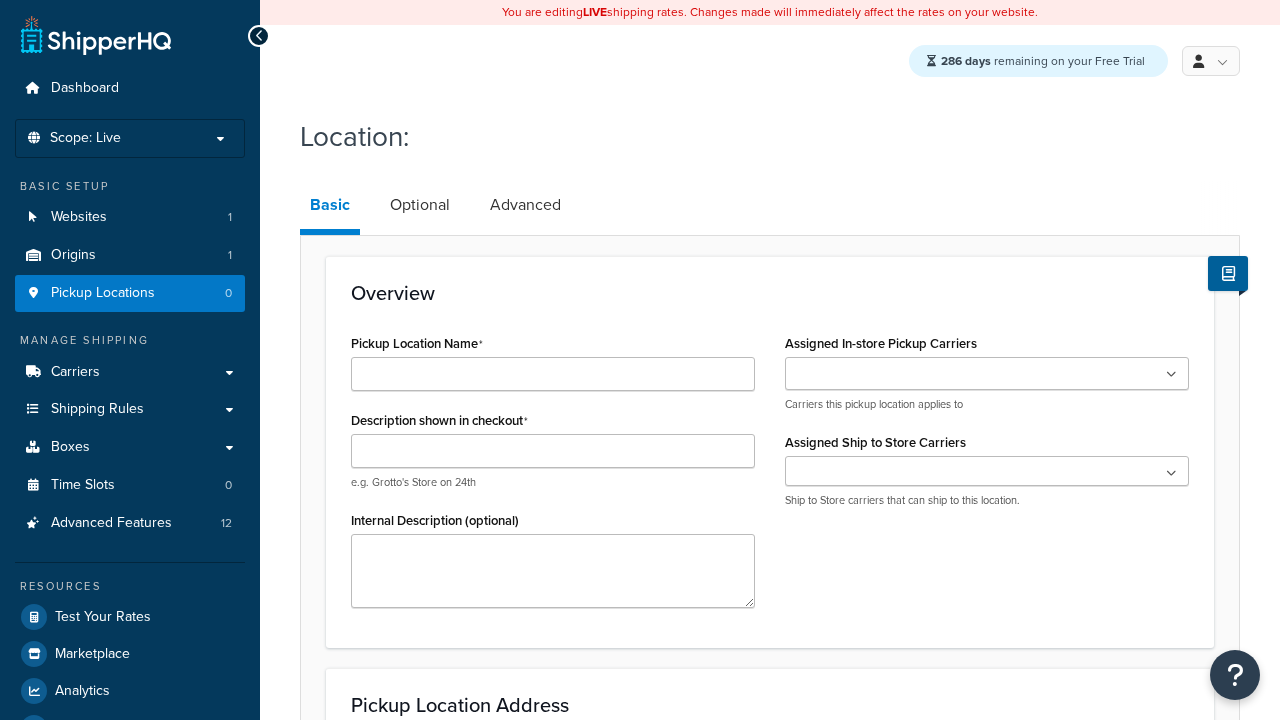 scroll, scrollTop: 0, scrollLeft: 0, axis: both 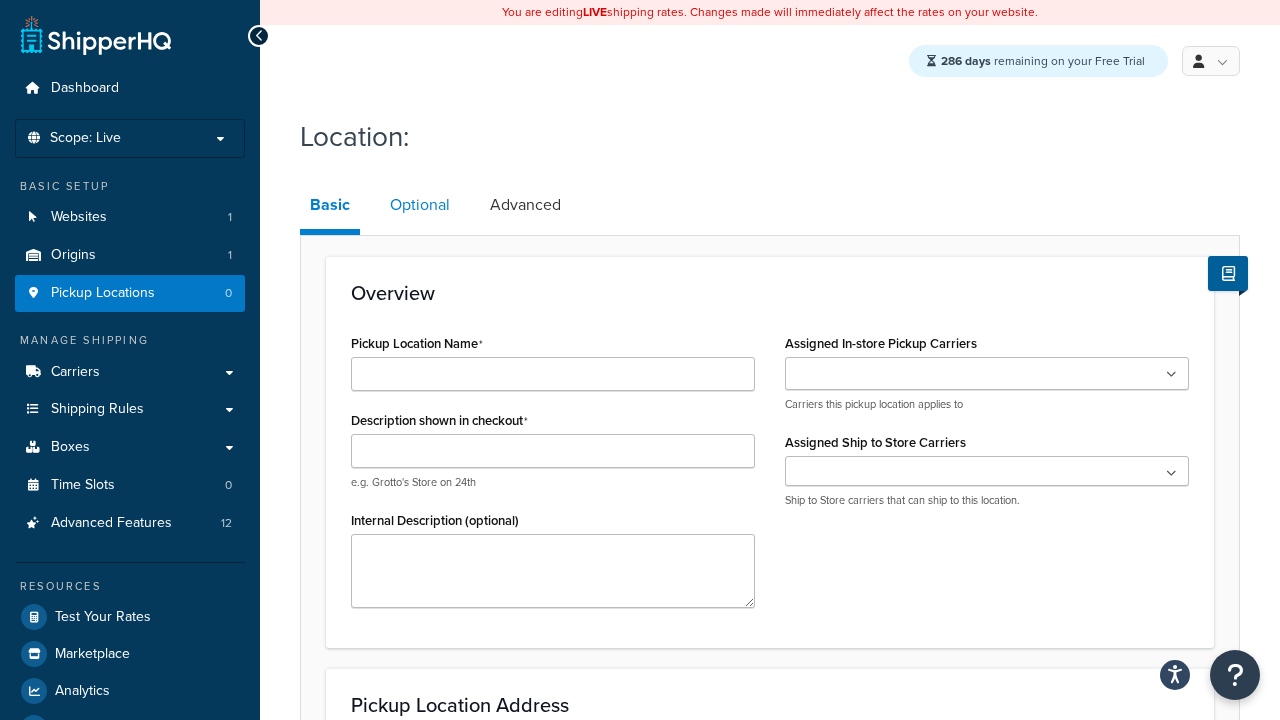 click on "Optional" at bounding box center [420, 205] 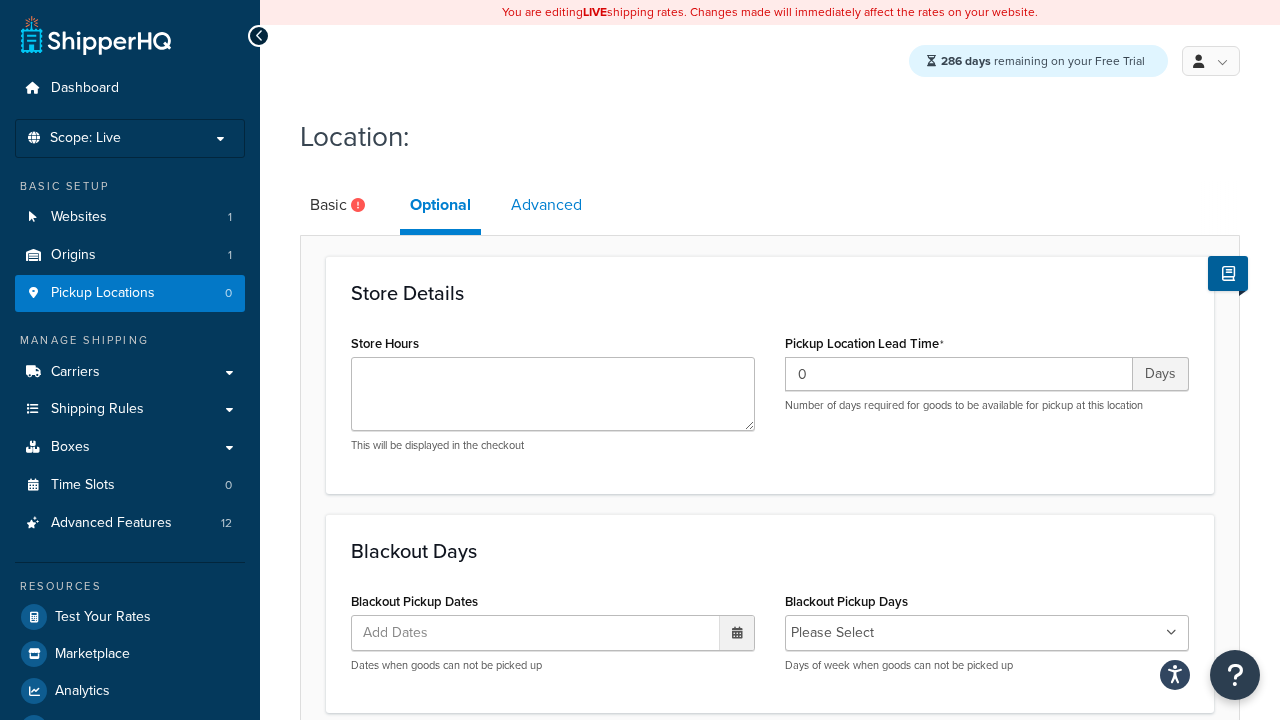 click on "Advanced" at bounding box center [546, 205] 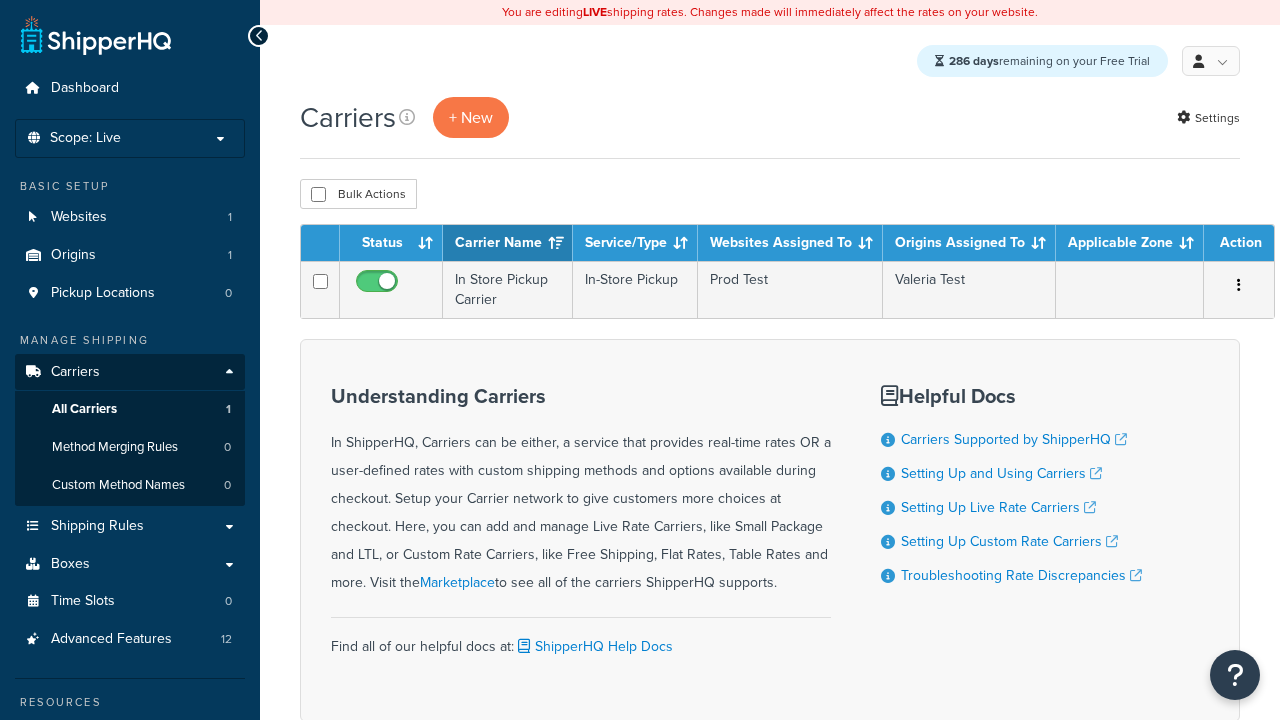 scroll, scrollTop: 0, scrollLeft: 0, axis: both 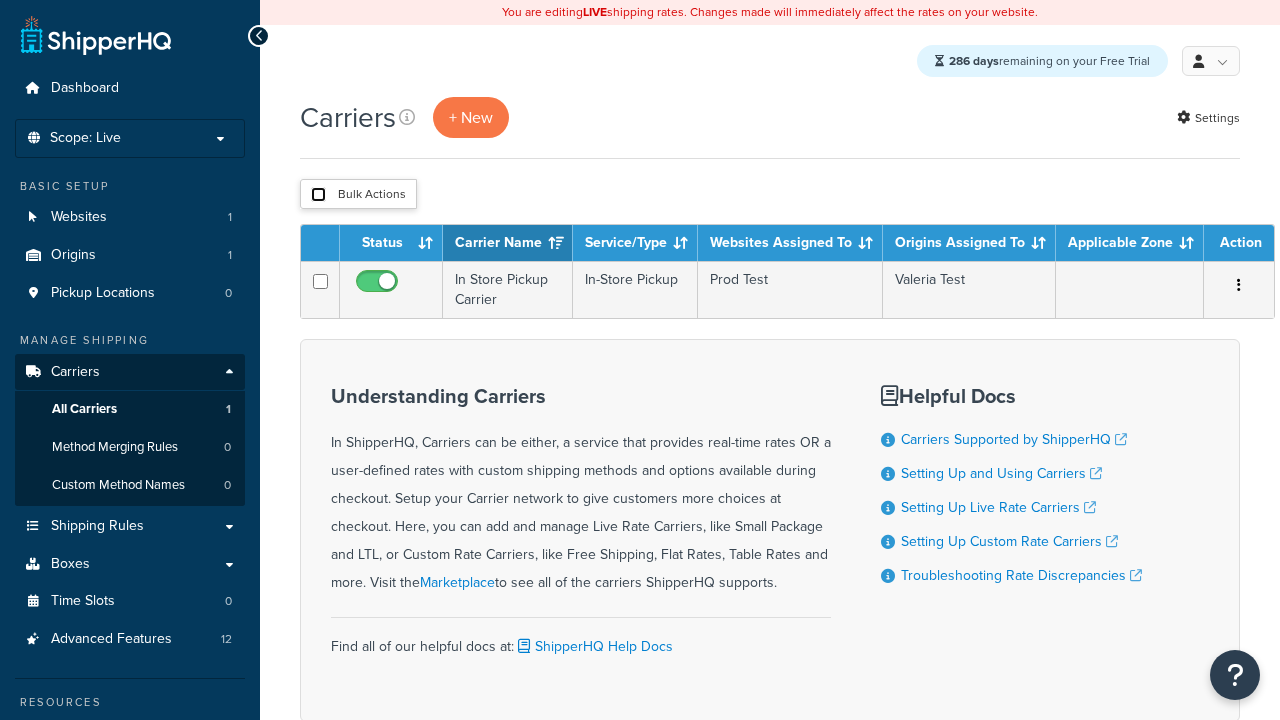 click at bounding box center (318, 194) 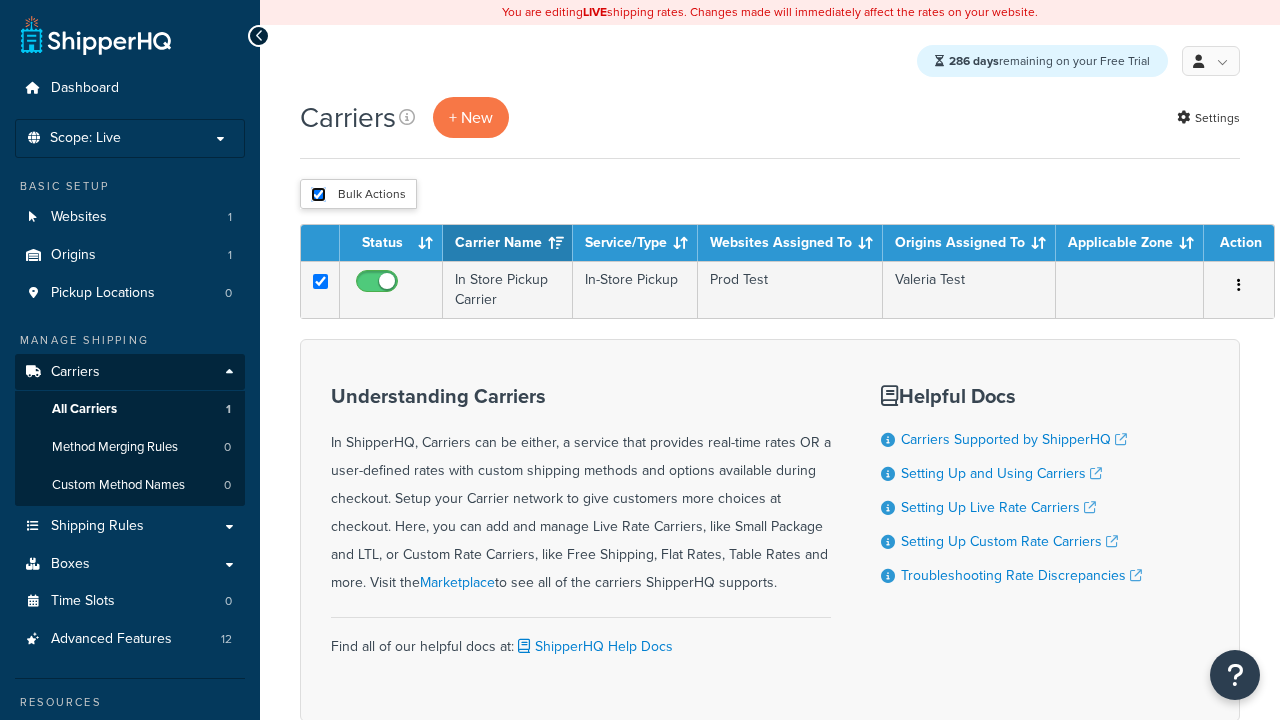 checkbox on "true" 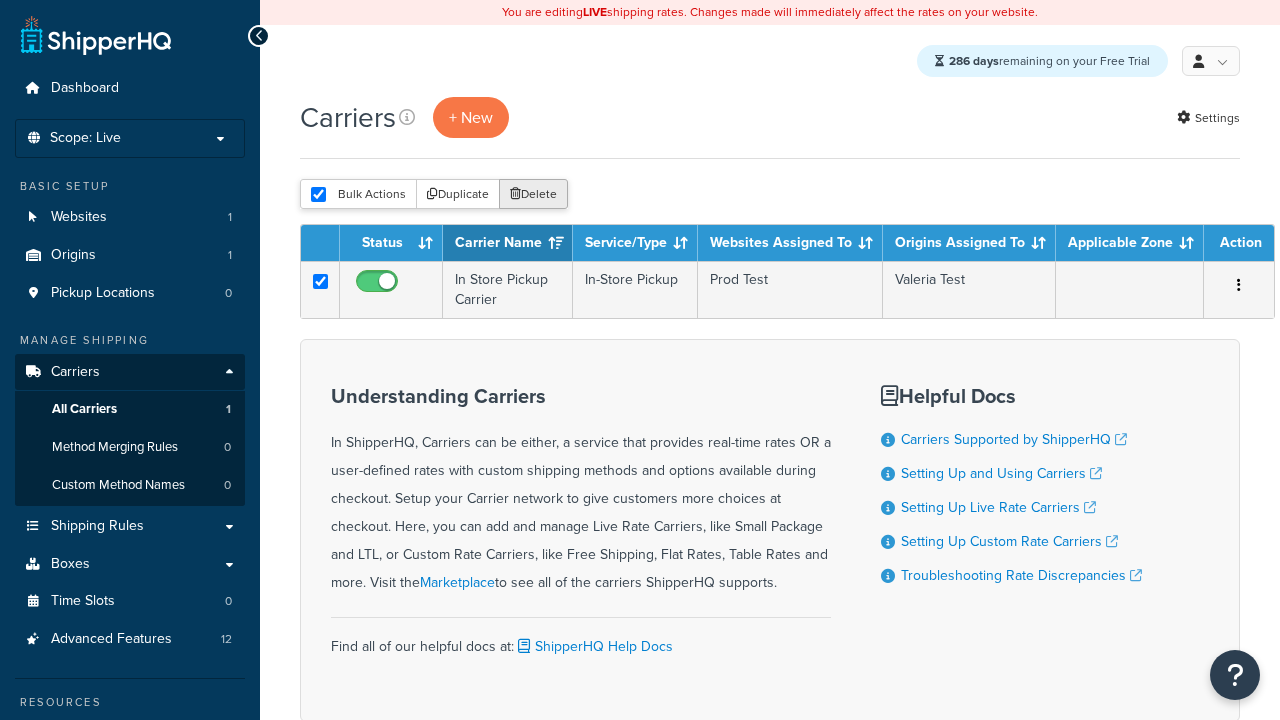 scroll, scrollTop: 0, scrollLeft: 0, axis: both 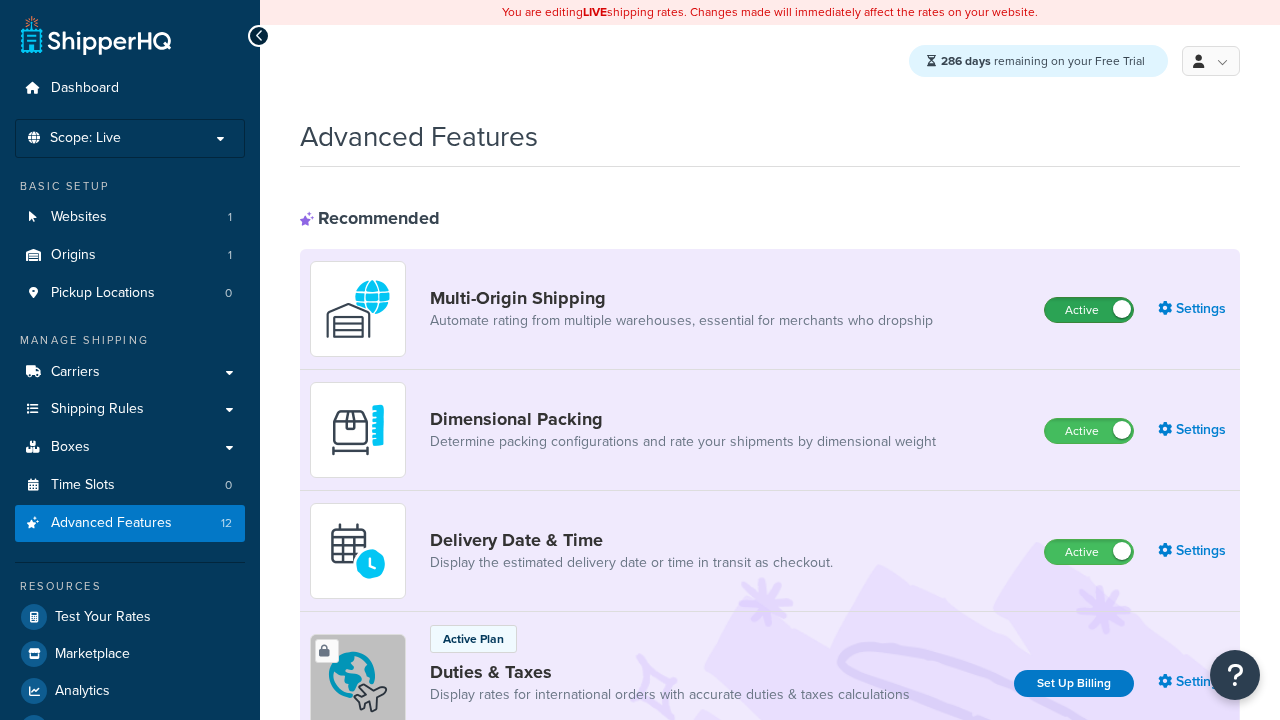 click on "Active" at bounding box center [1089, 310] 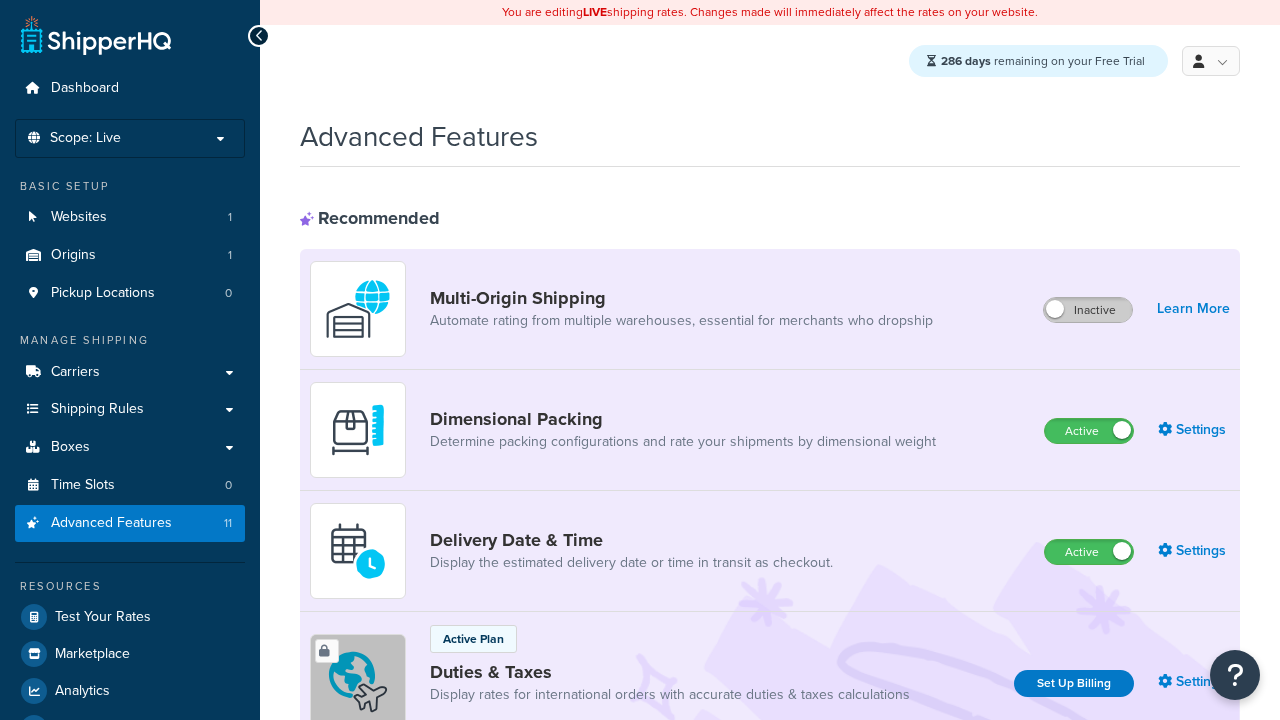scroll, scrollTop: 0, scrollLeft: 0, axis: both 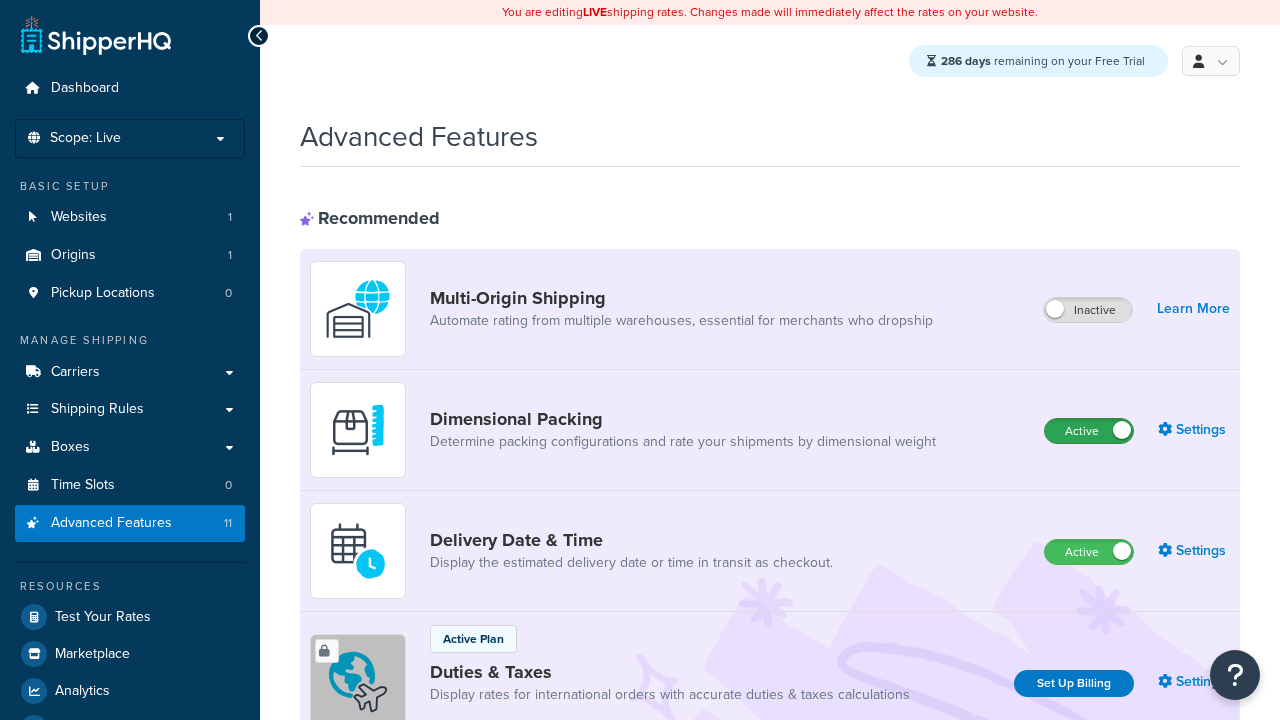 click on "Active" at bounding box center [1089, 431] 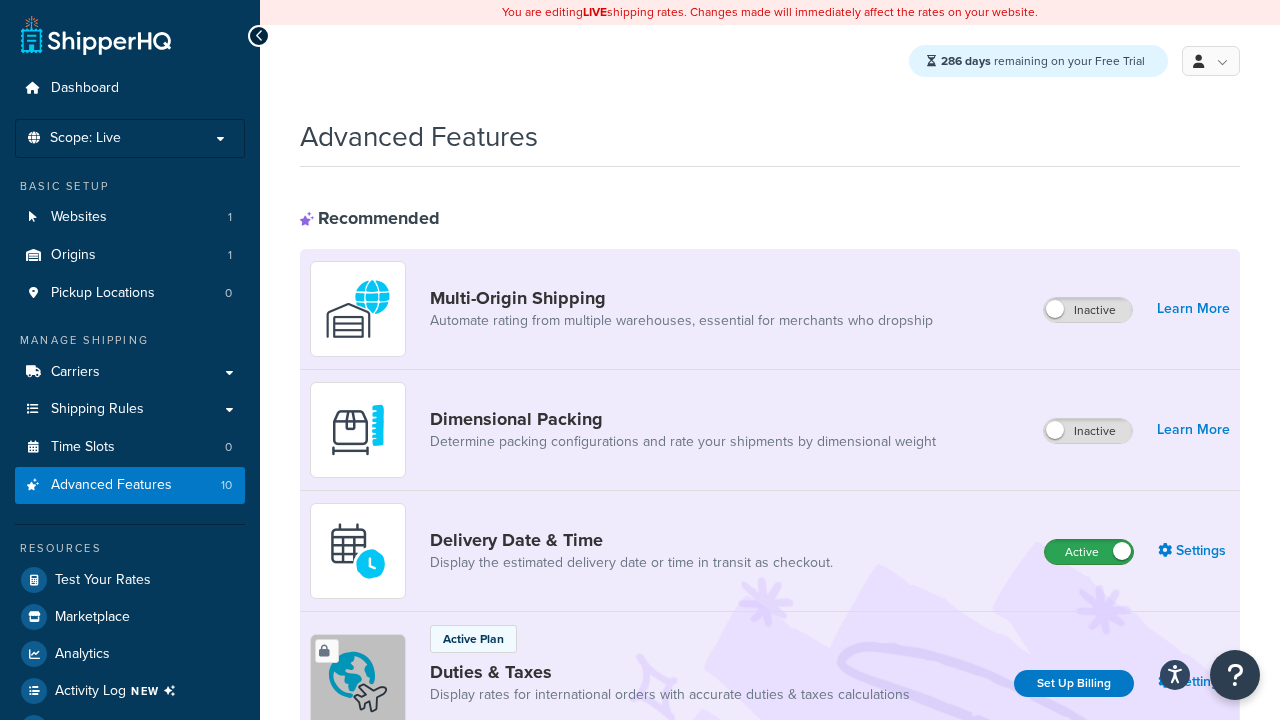 click on "Active" at bounding box center (1089, 552) 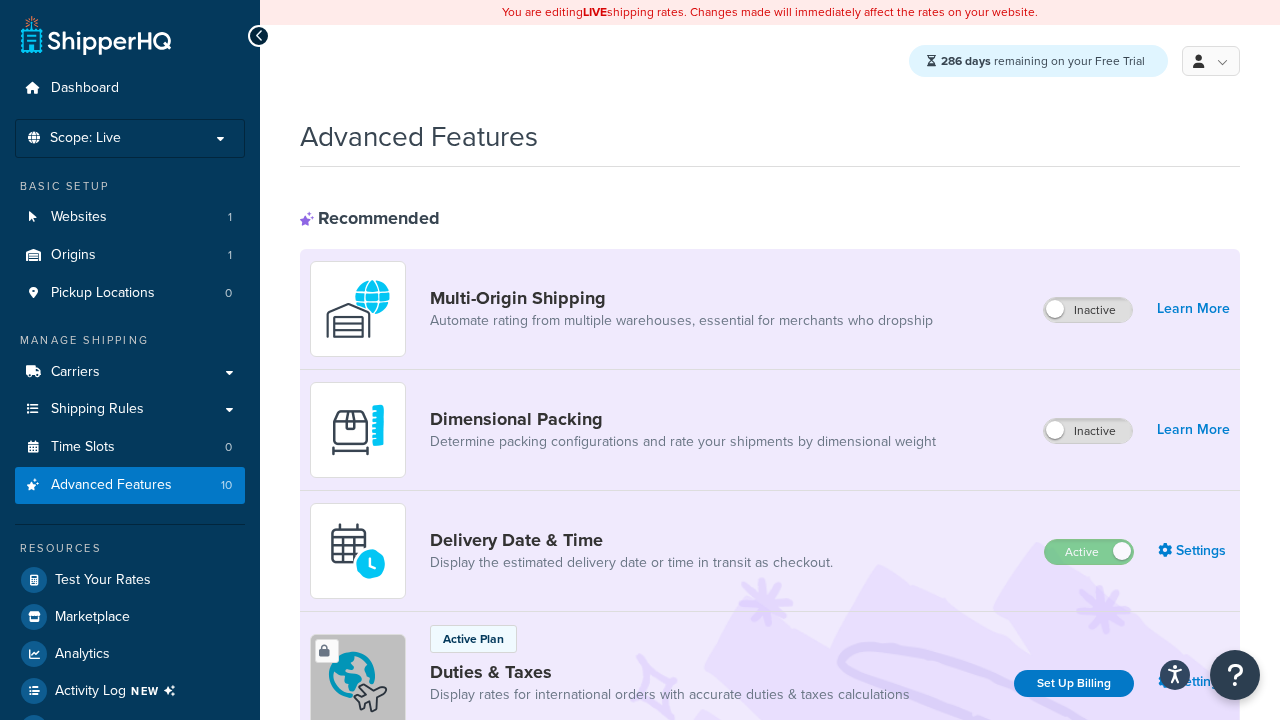 click on "Active" at bounding box center [1089, 887] 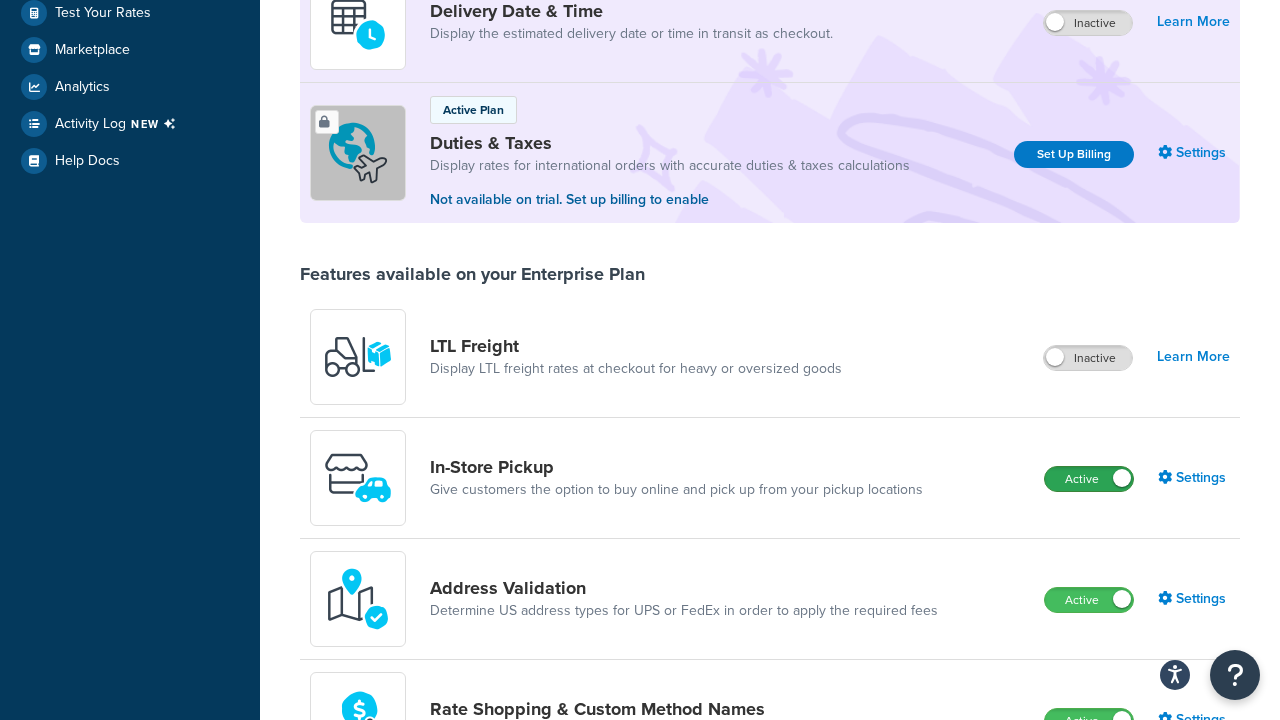 click on "Active" at bounding box center (1089, 479) 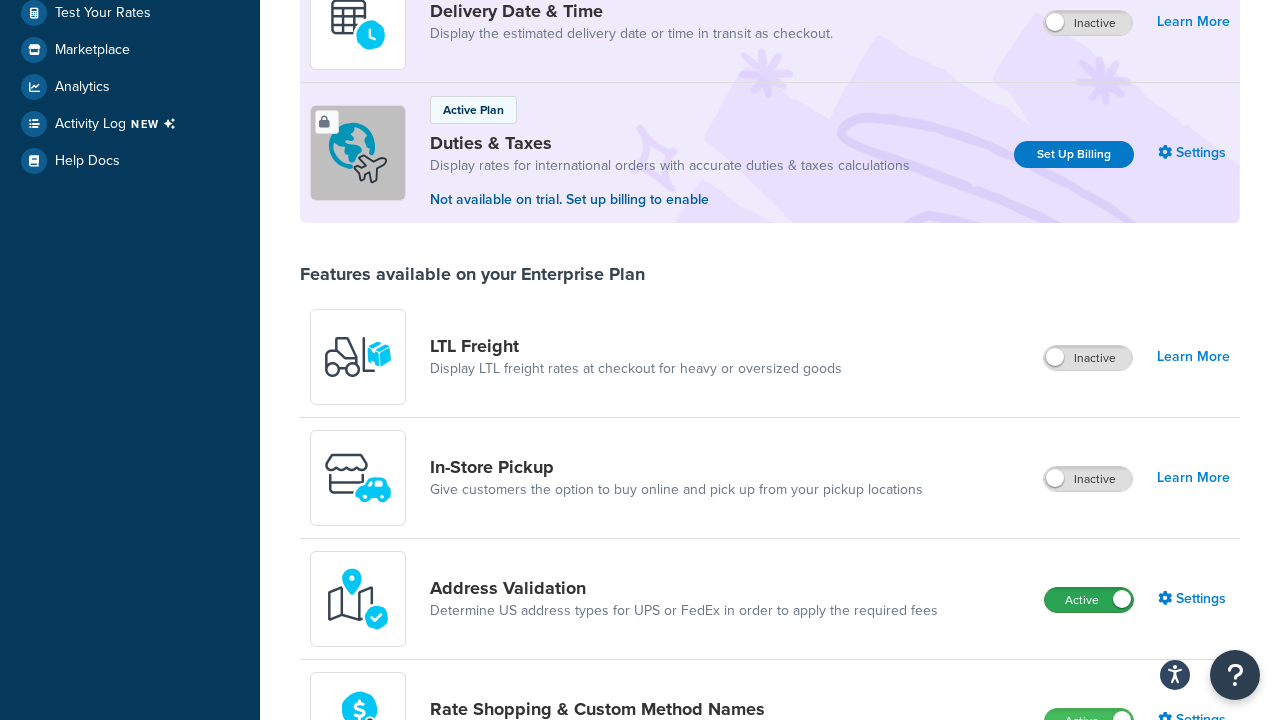 click on "Active" at bounding box center [1089, 600] 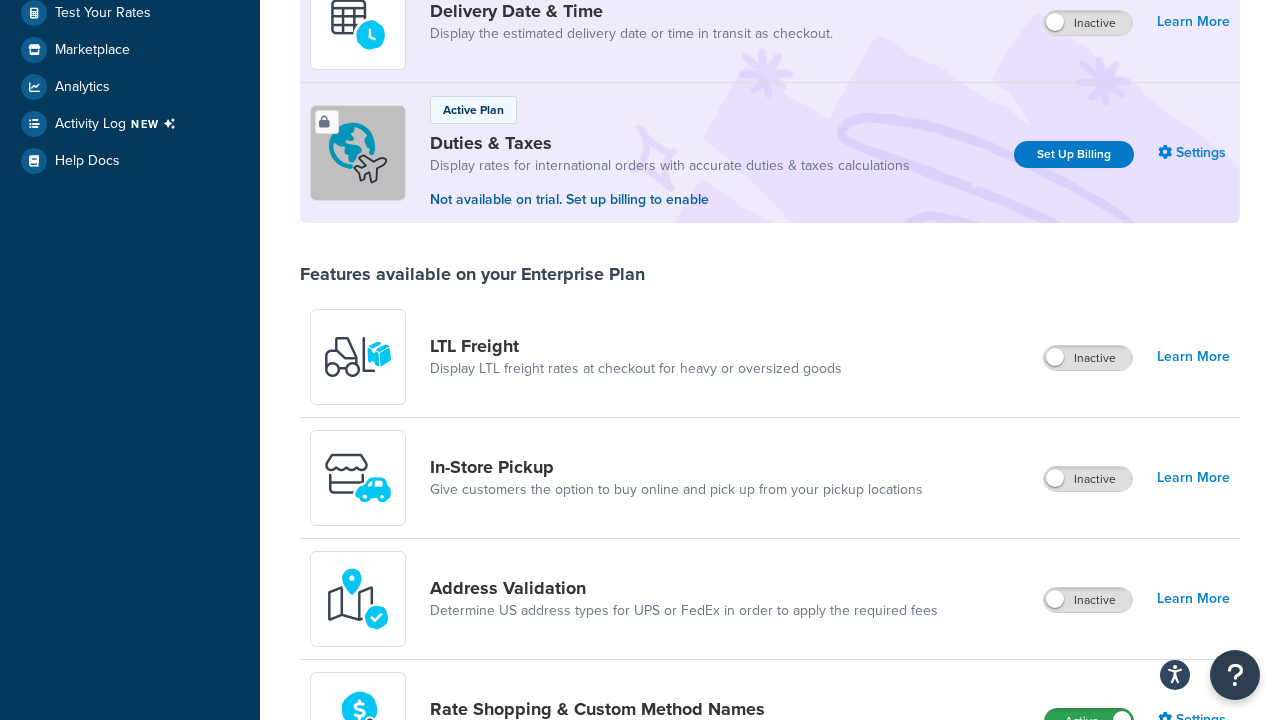 click on "Active" at bounding box center (1089, 721) 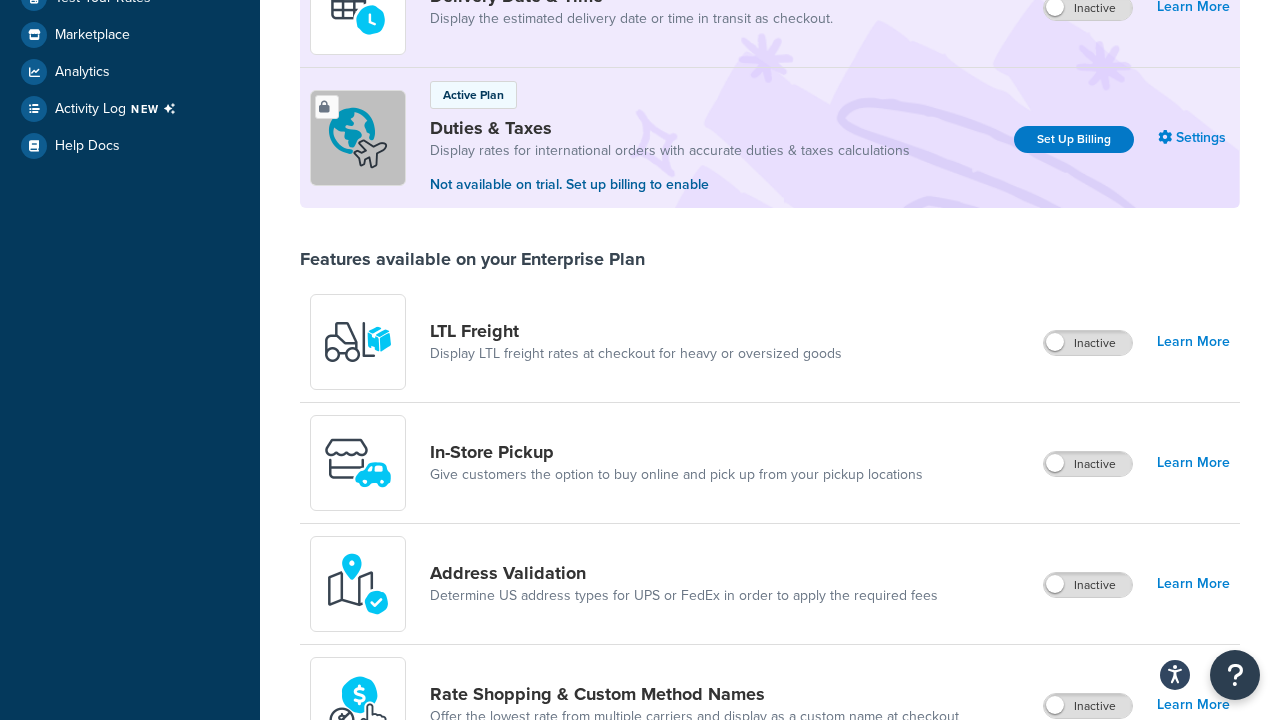 click on "Active" at bounding box center [1088, 827] 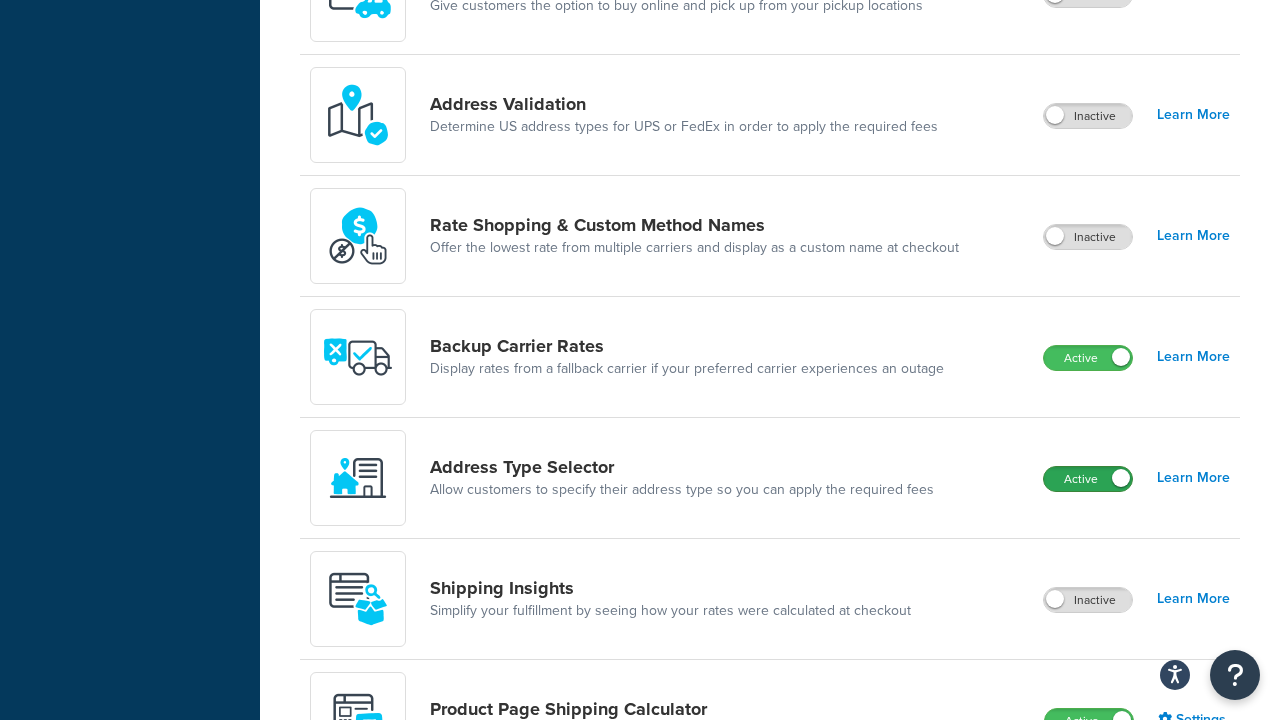 click on "Active" at bounding box center (1088, 479) 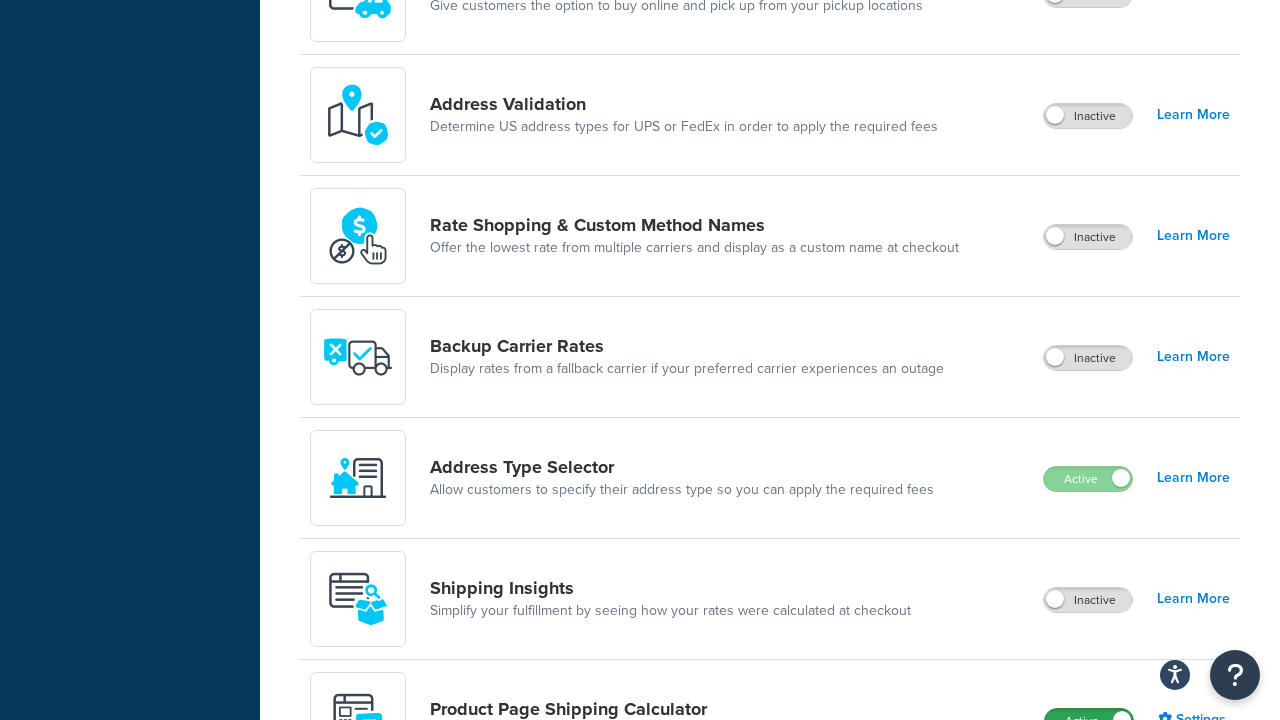 click on "Active" at bounding box center (1089, 721) 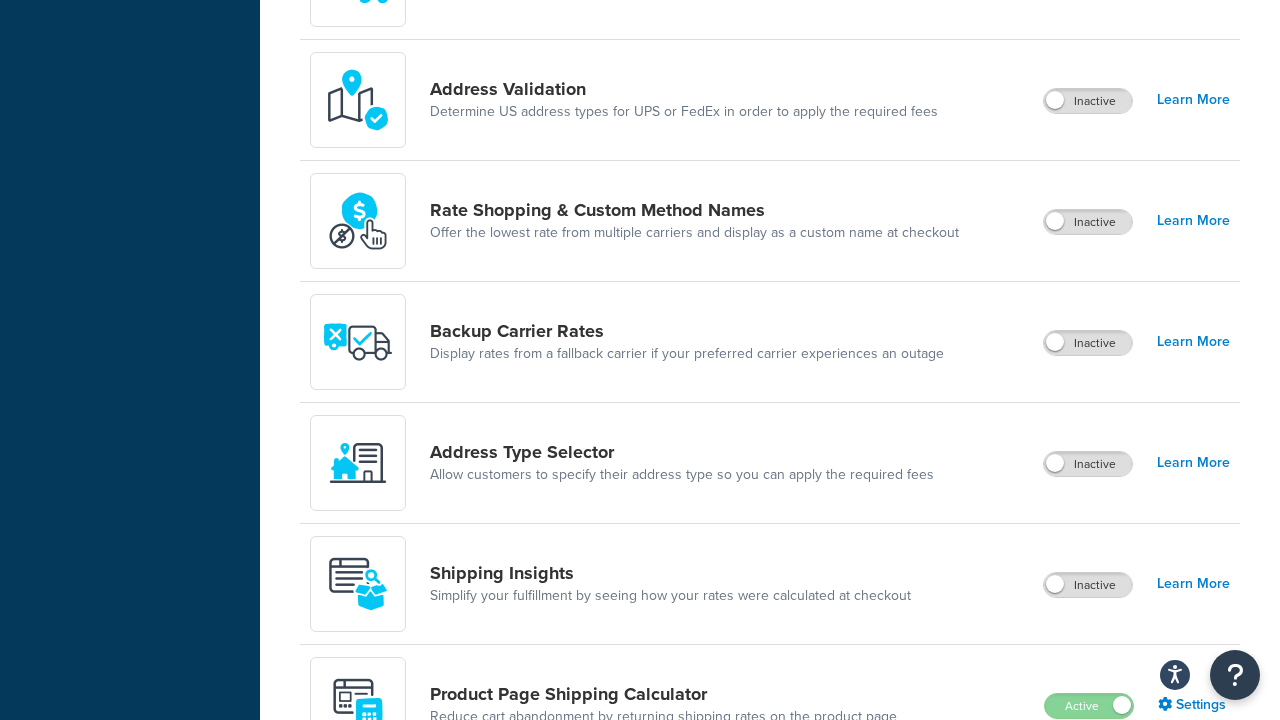 click on "Active" at bounding box center [1088, 827] 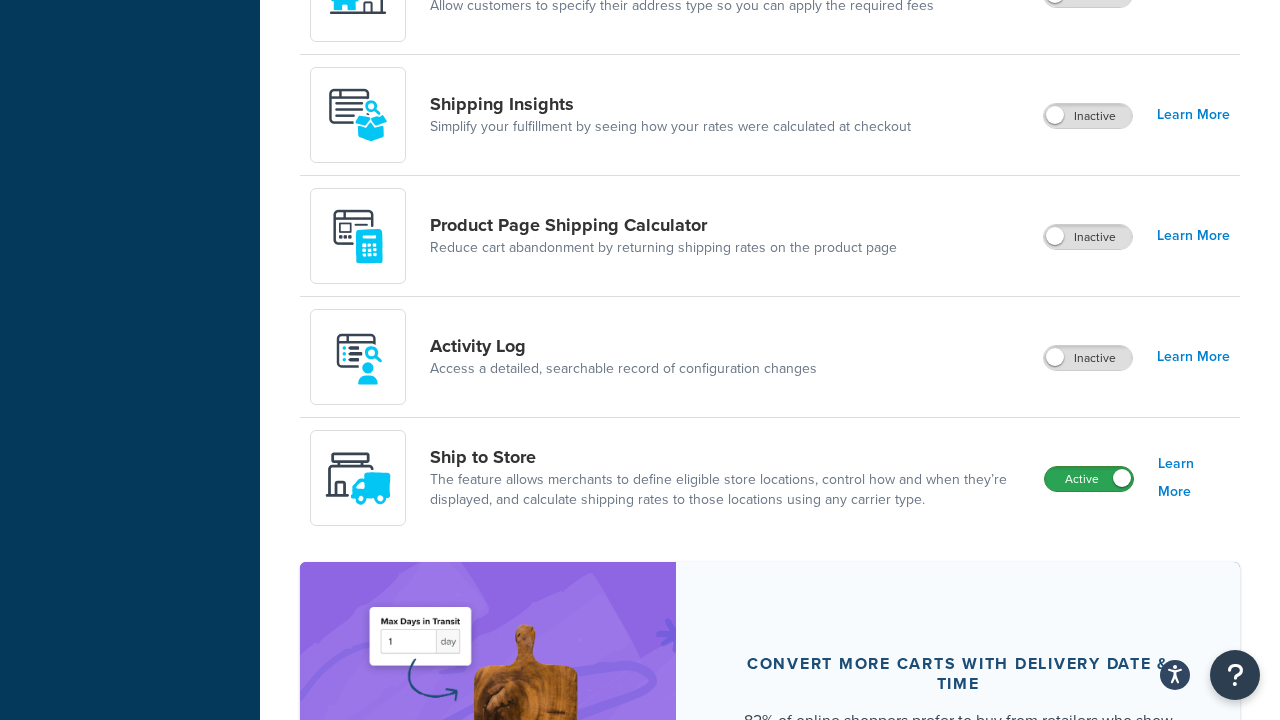 click on "Active" at bounding box center (1089, 479) 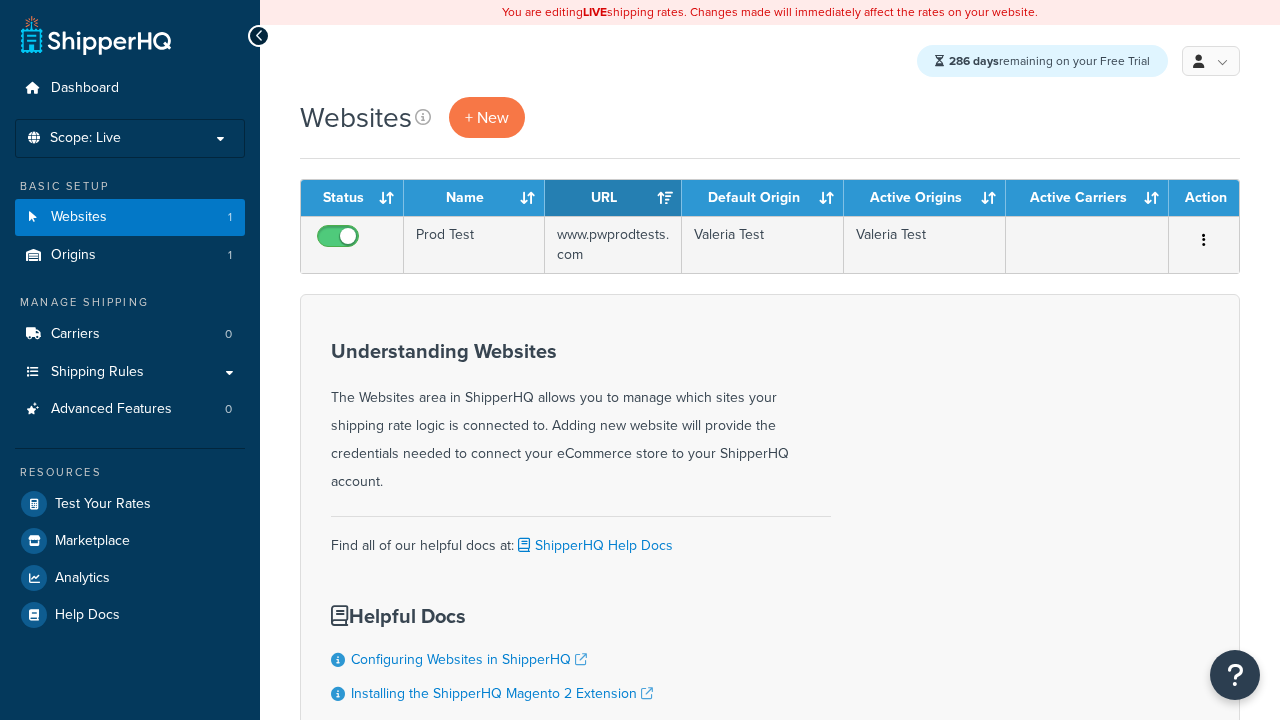 scroll, scrollTop: 0, scrollLeft: 0, axis: both 